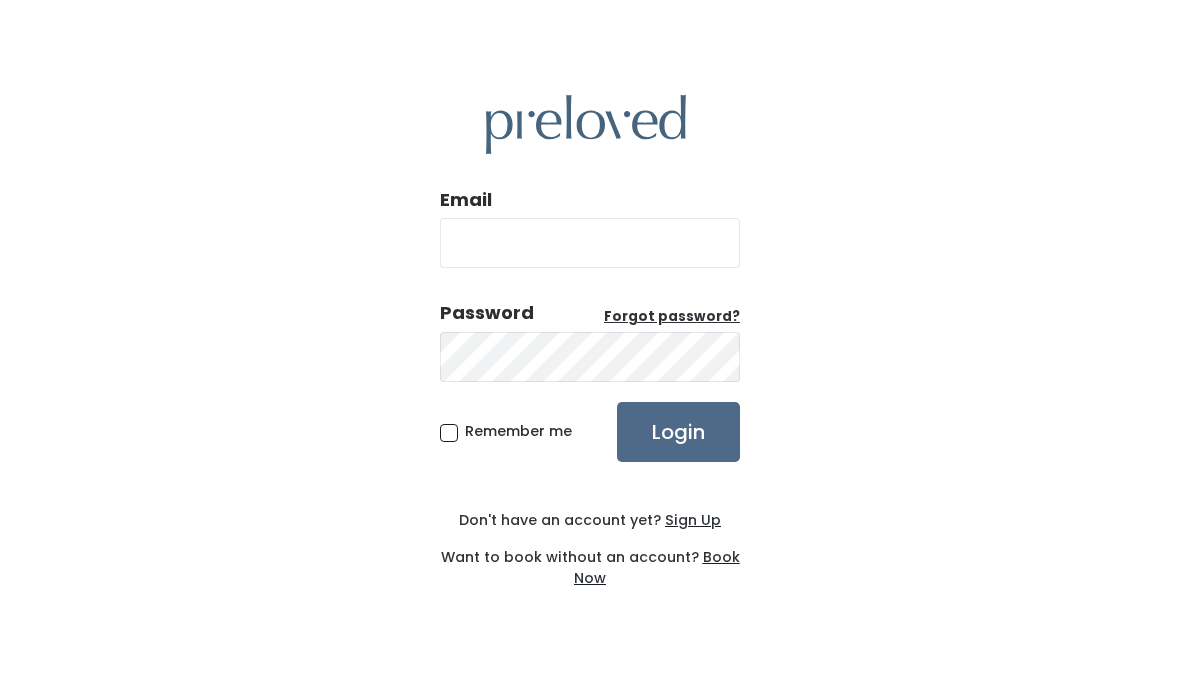 scroll, scrollTop: 0, scrollLeft: 0, axis: both 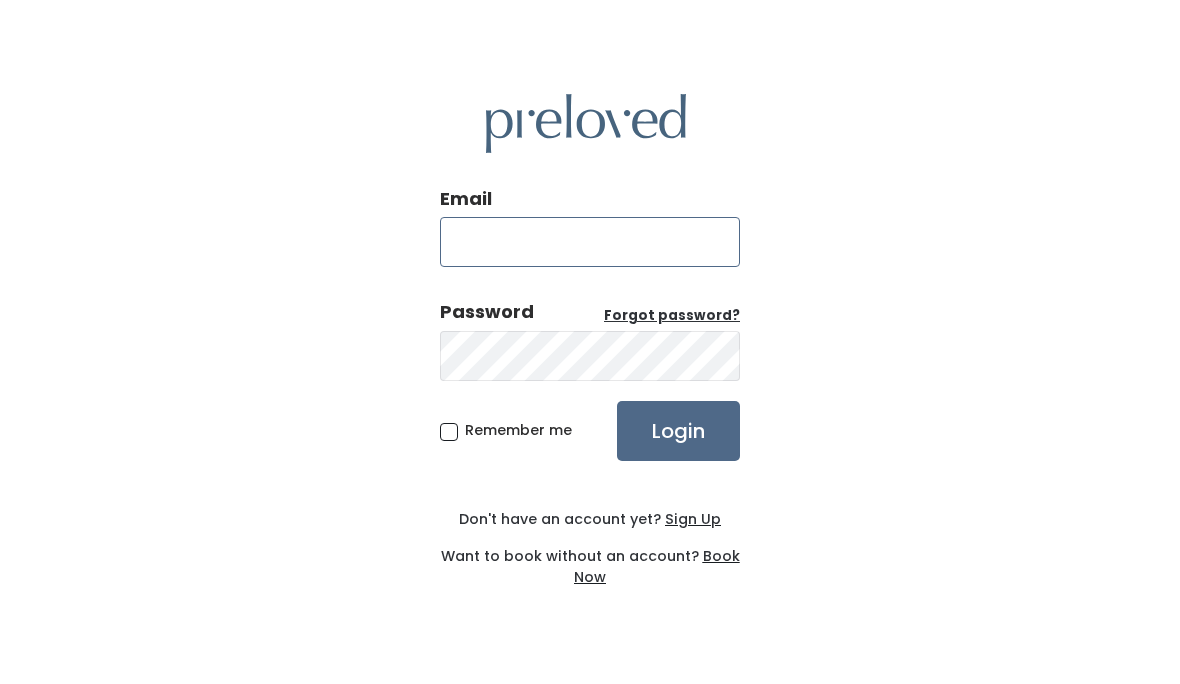 type on "dawnmhennig@gmail.com" 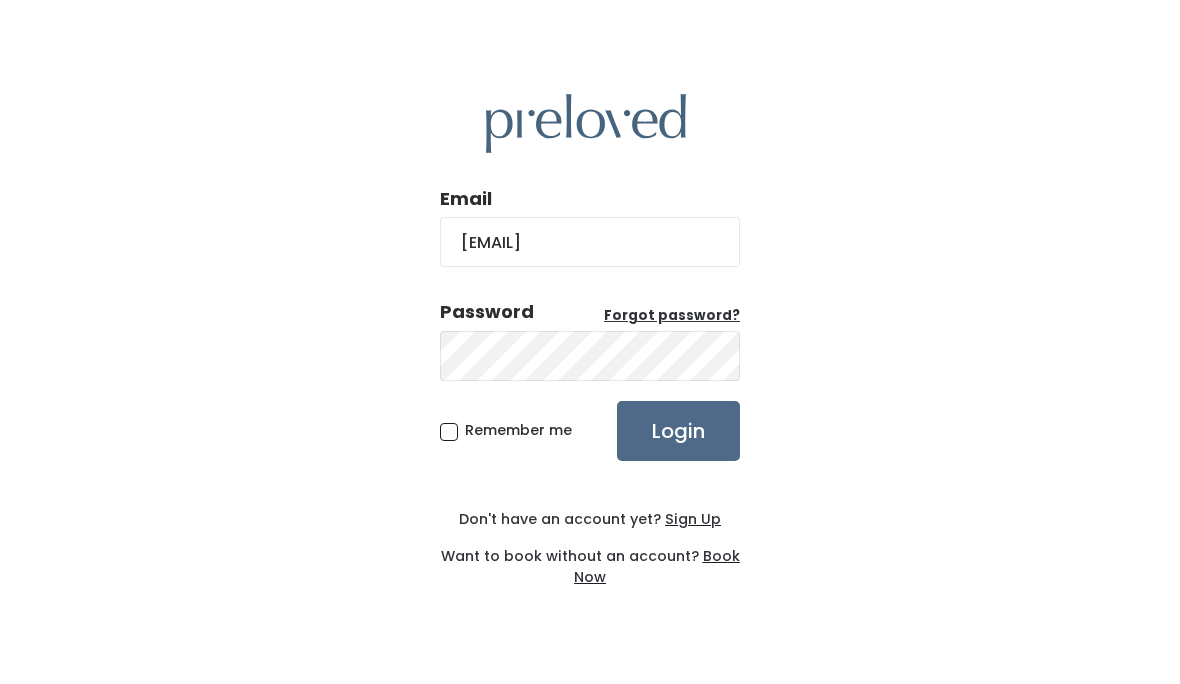 click on "Remember me" at bounding box center [518, 431] 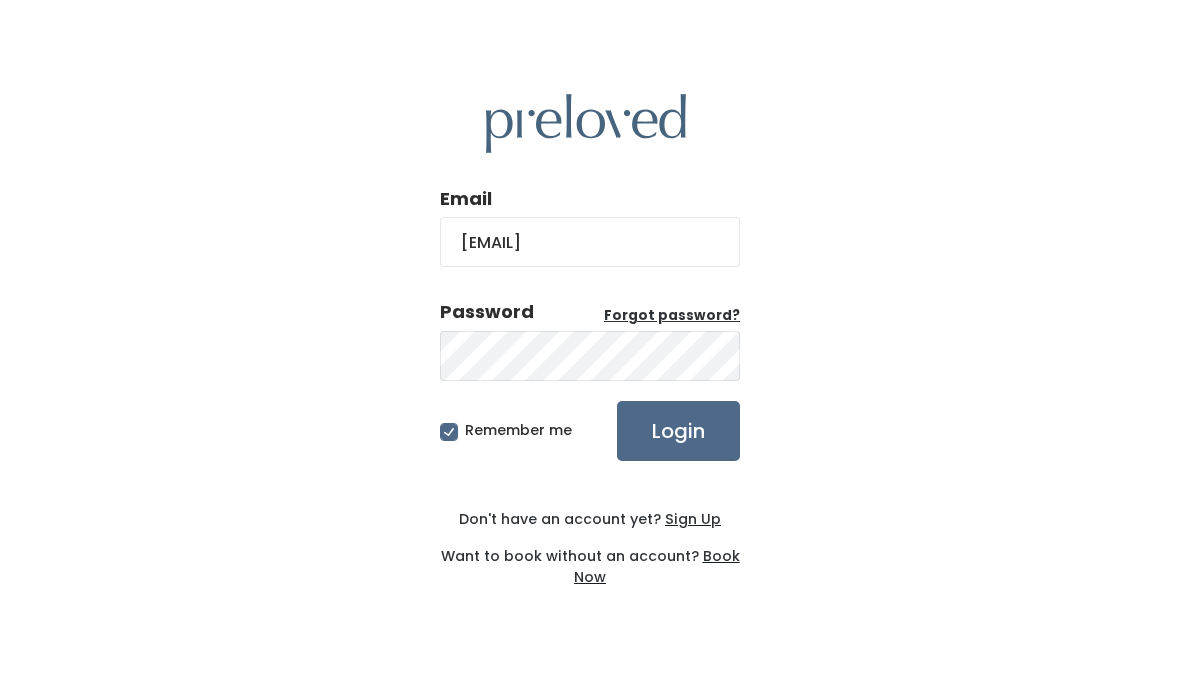 scroll, scrollTop: 43, scrollLeft: 0, axis: vertical 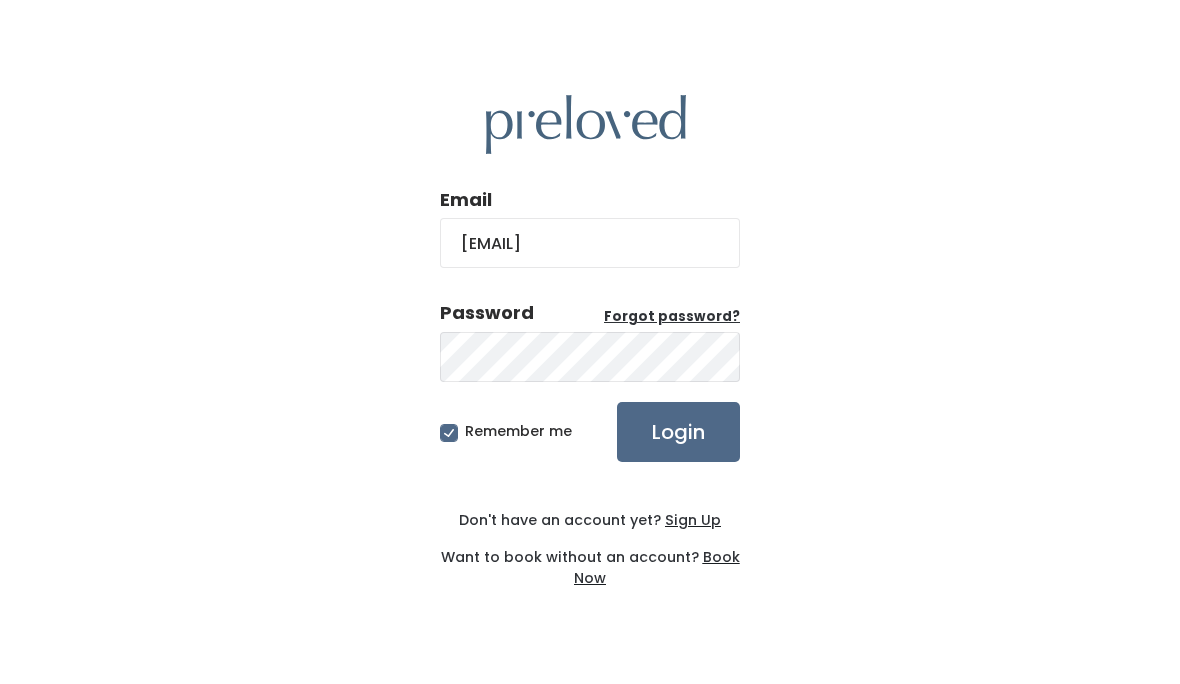 click on "Login" at bounding box center (678, 432) 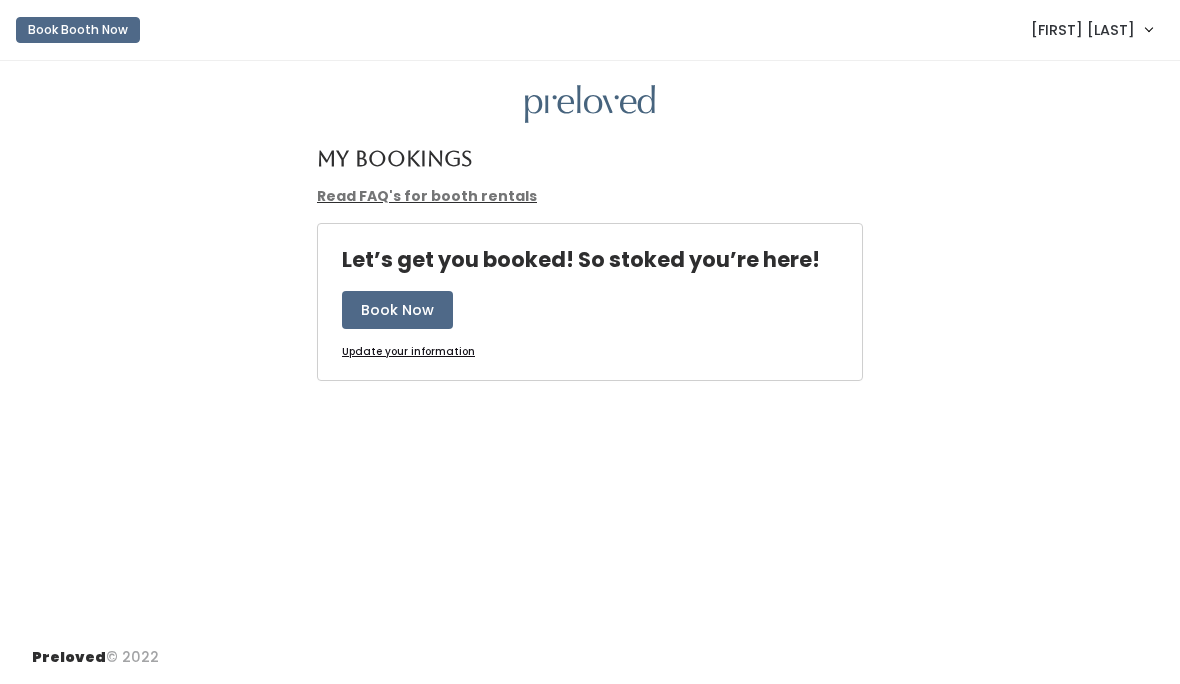 scroll, scrollTop: 0, scrollLeft: 0, axis: both 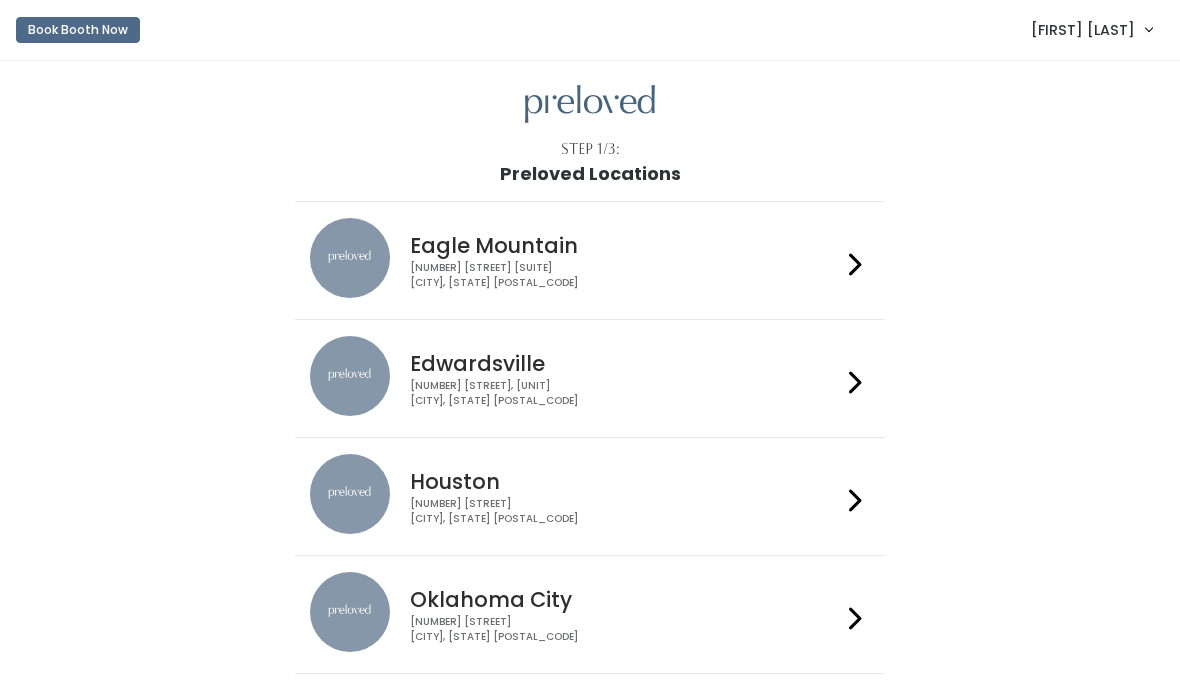click at bounding box center (855, 382) 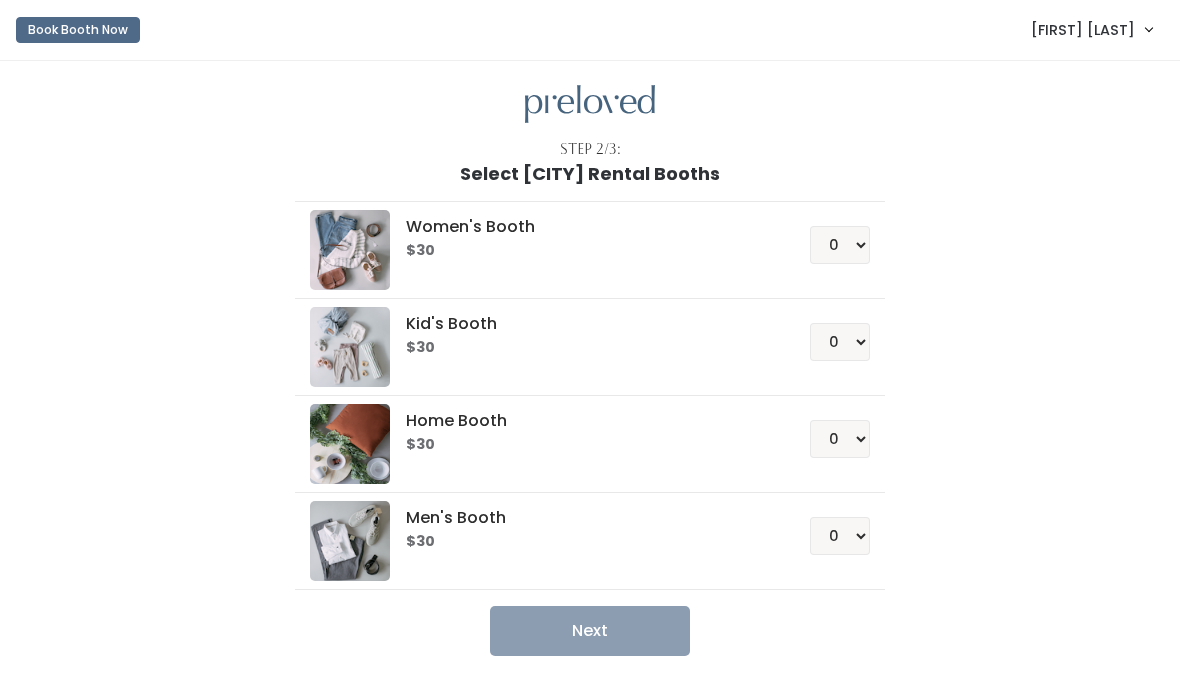 scroll, scrollTop: 0, scrollLeft: 0, axis: both 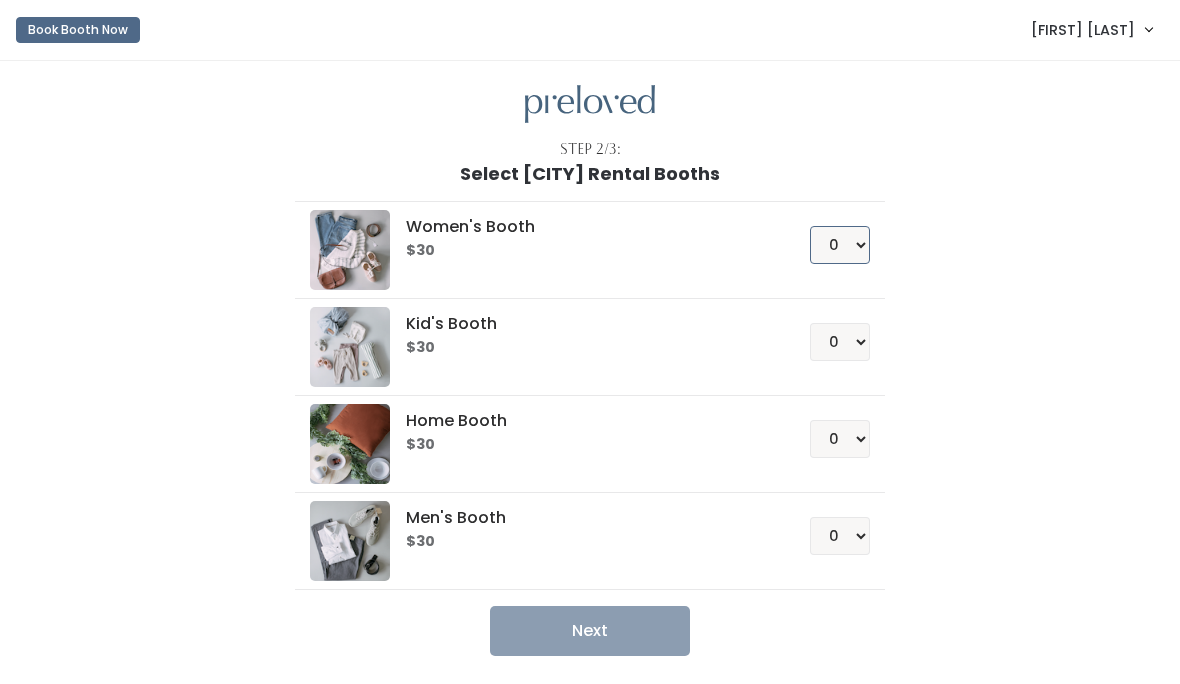 click on "0
1
2
3
4" at bounding box center (840, 245) 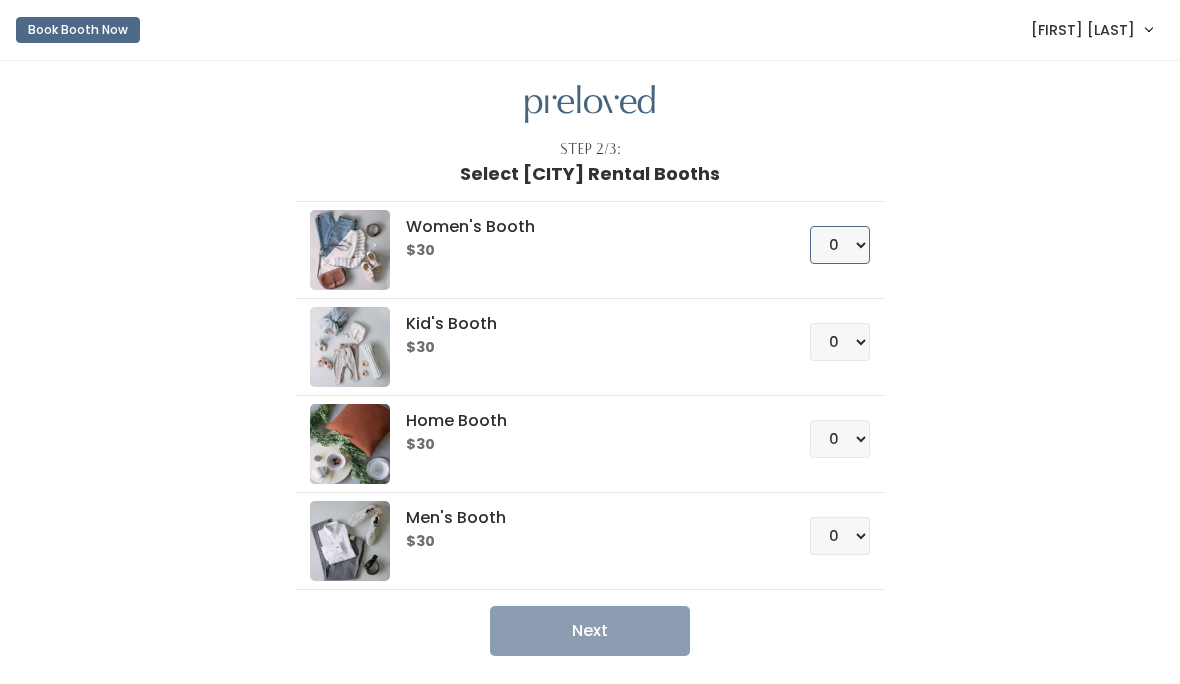 select on "1" 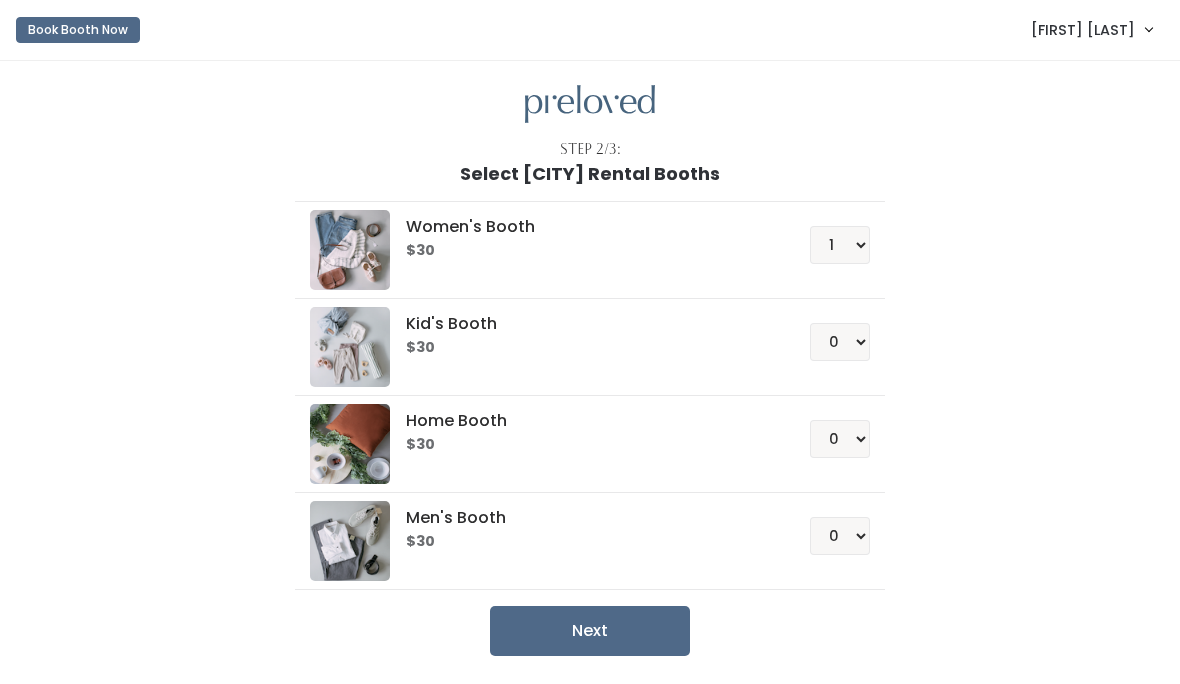 click on "Next" at bounding box center [590, 631] 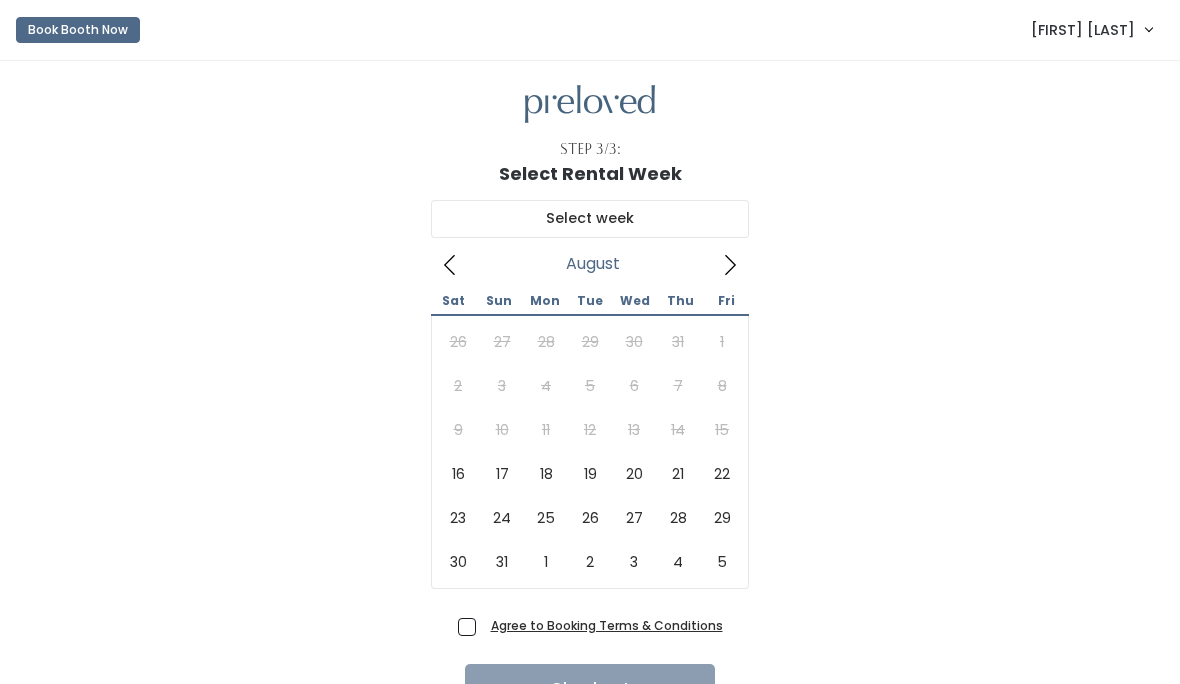 scroll, scrollTop: 0, scrollLeft: 0, axis: both 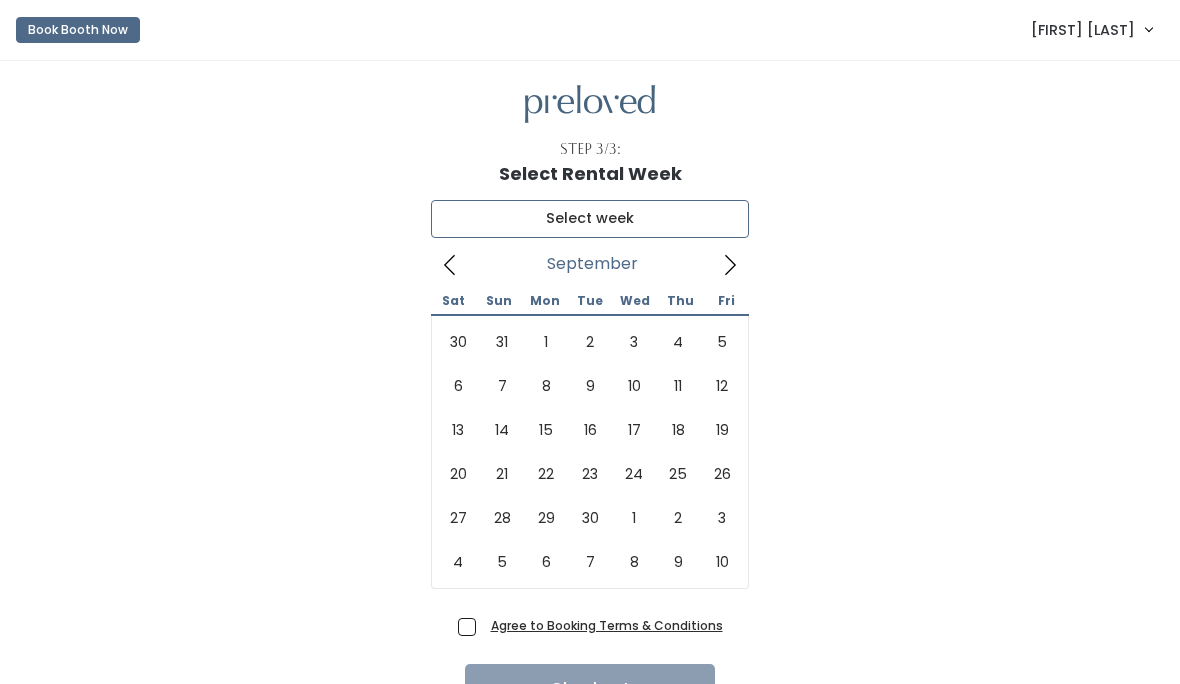 type on "[MONTH] [NUMBER] to [MONTH] [NUMBER]" 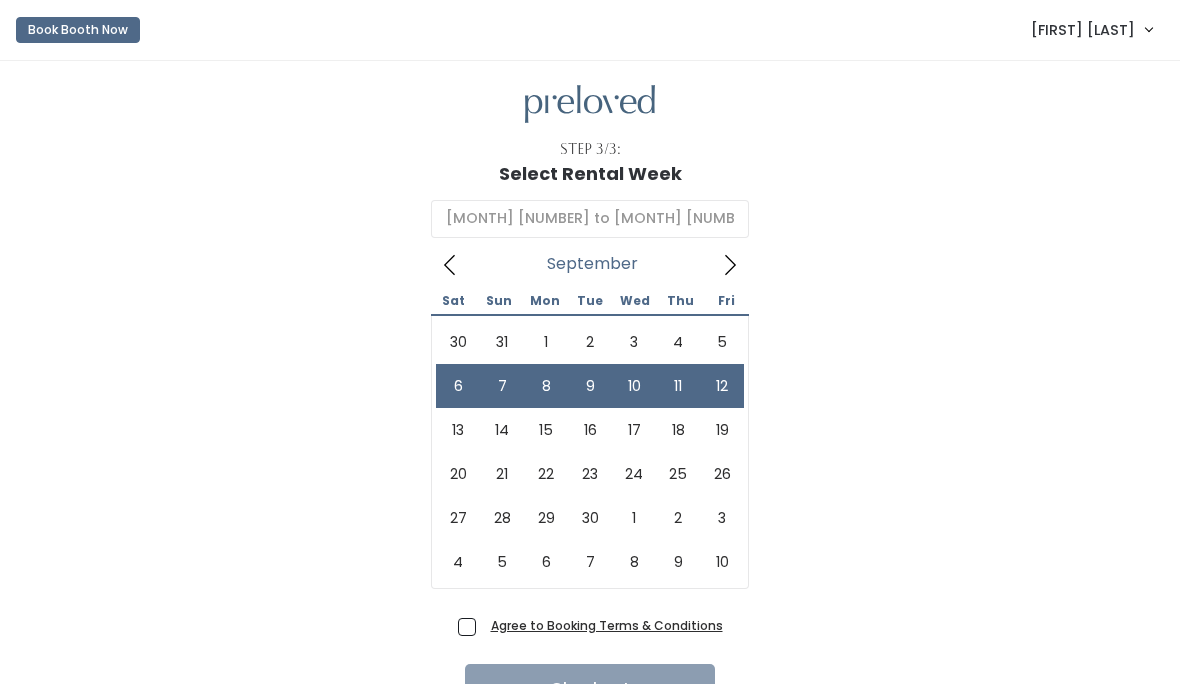 click on "Agree to Booking Terms & Conditions" at bounding box center (603, 625) 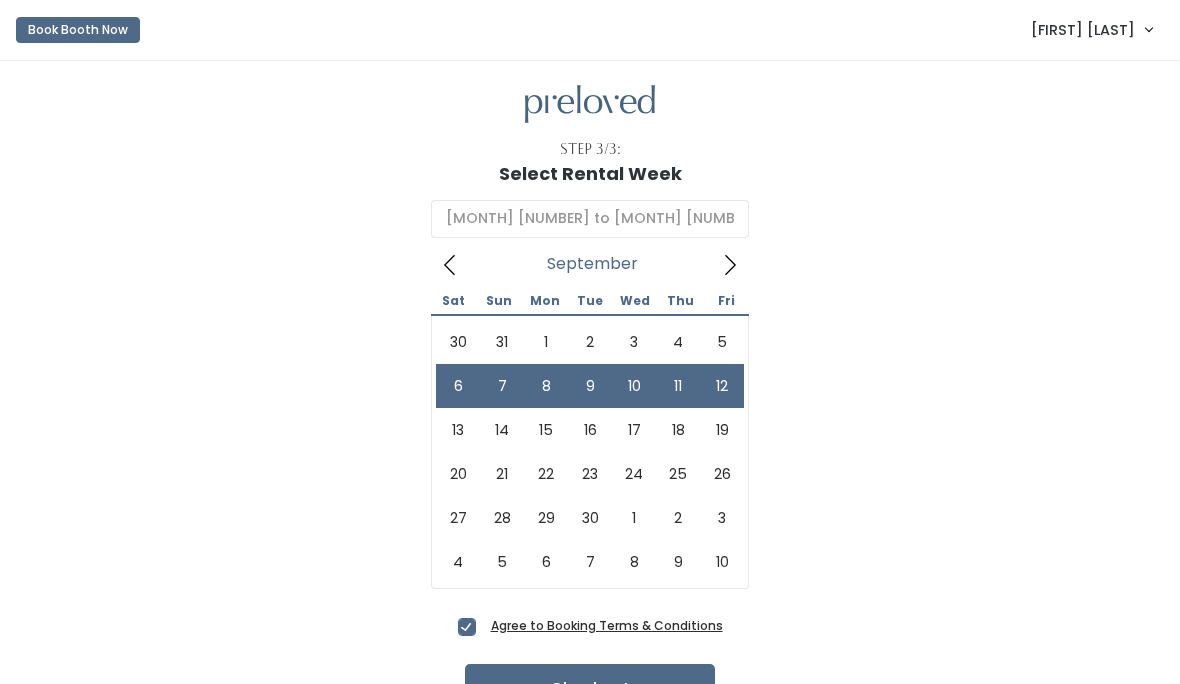scroll, scrollTop: 0, scrollLeft: 0, axis: both 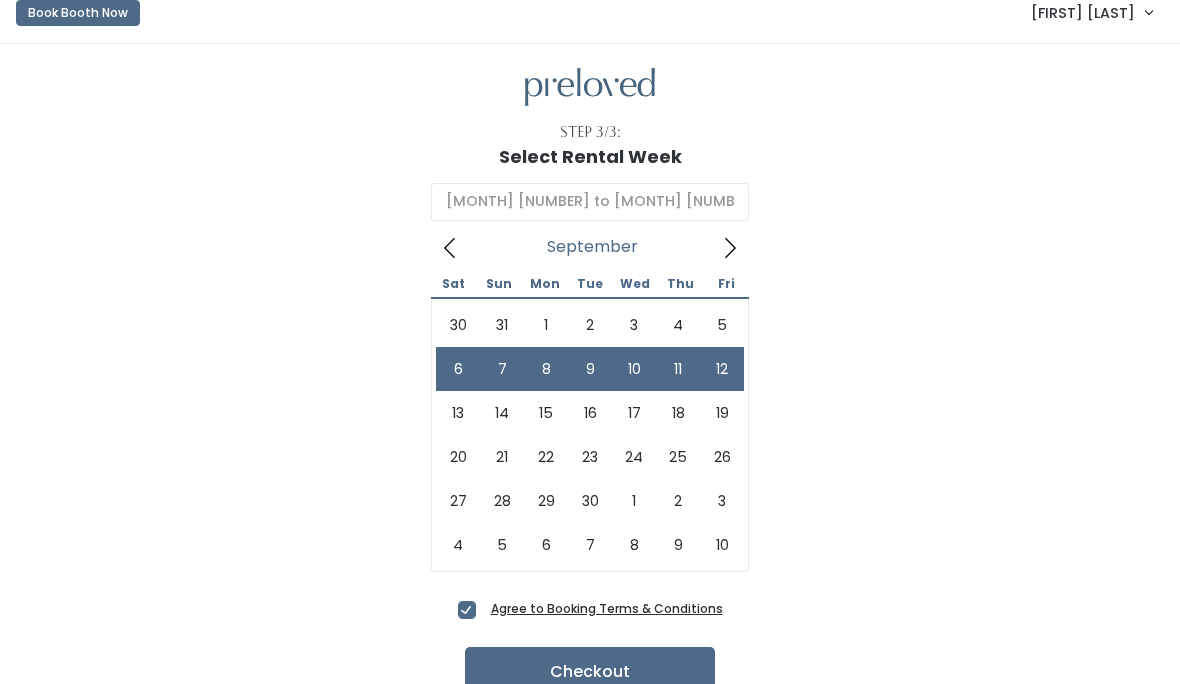 click on "Checkout" at bounding box center [590, 673] 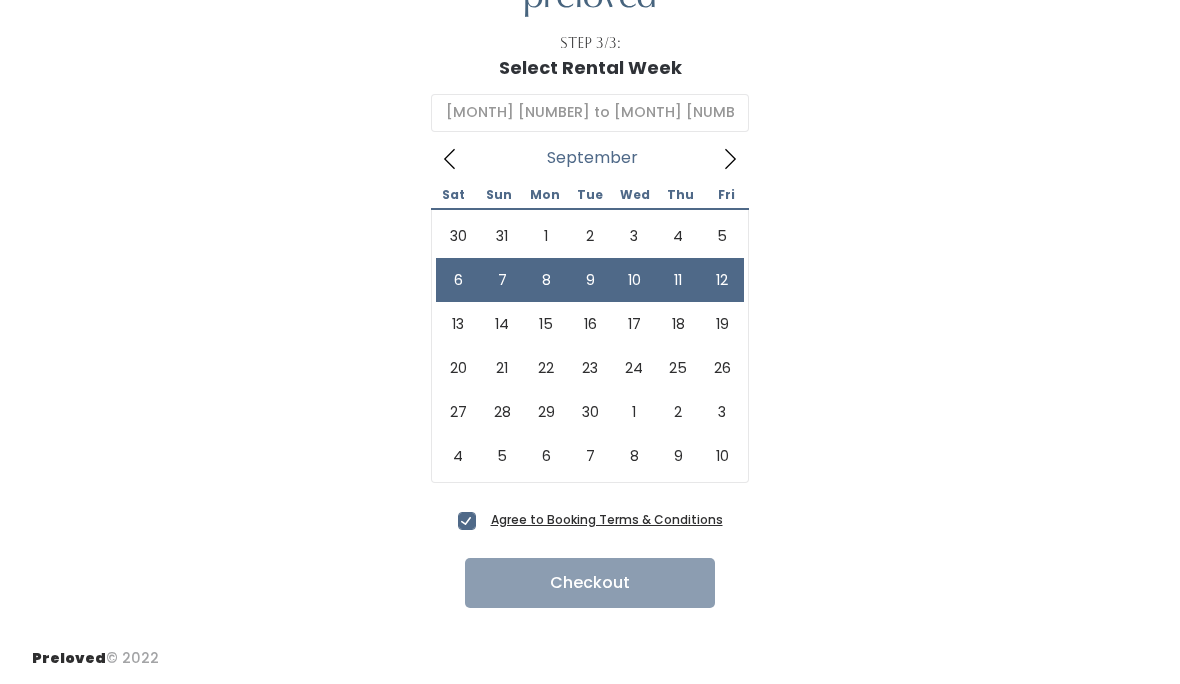 scroll, scrollTop: 106, scrollLeft: 0, axis: vertical 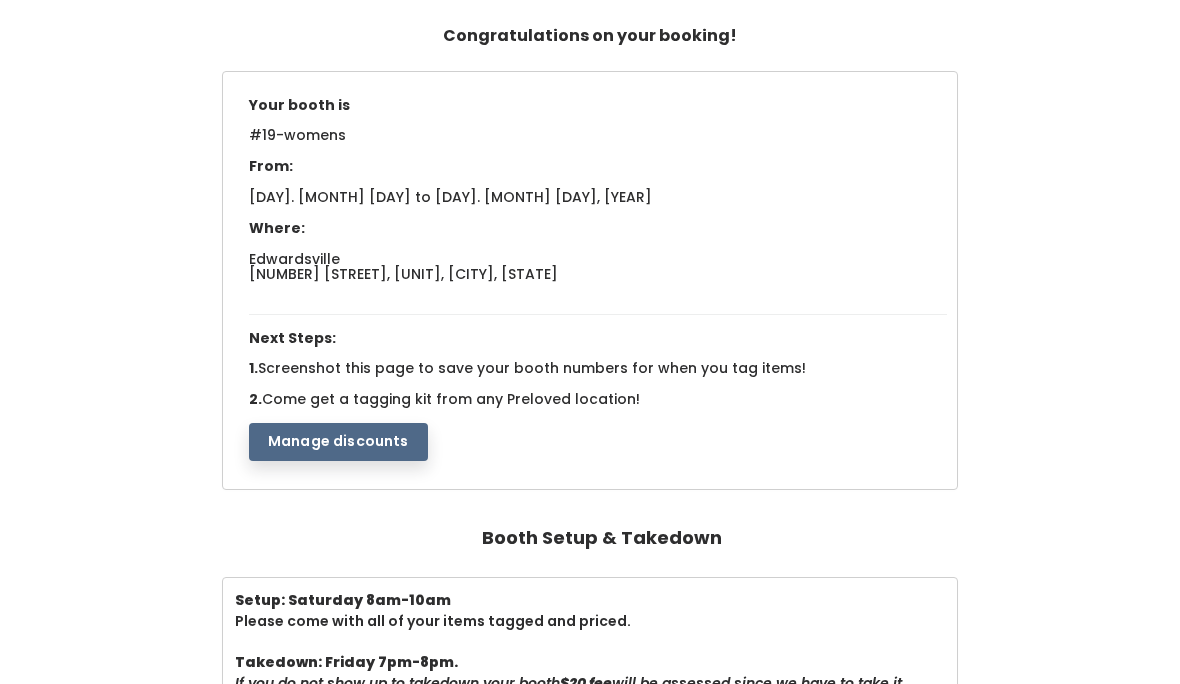click on "Manage discounts" at bounding box center (338, 442) 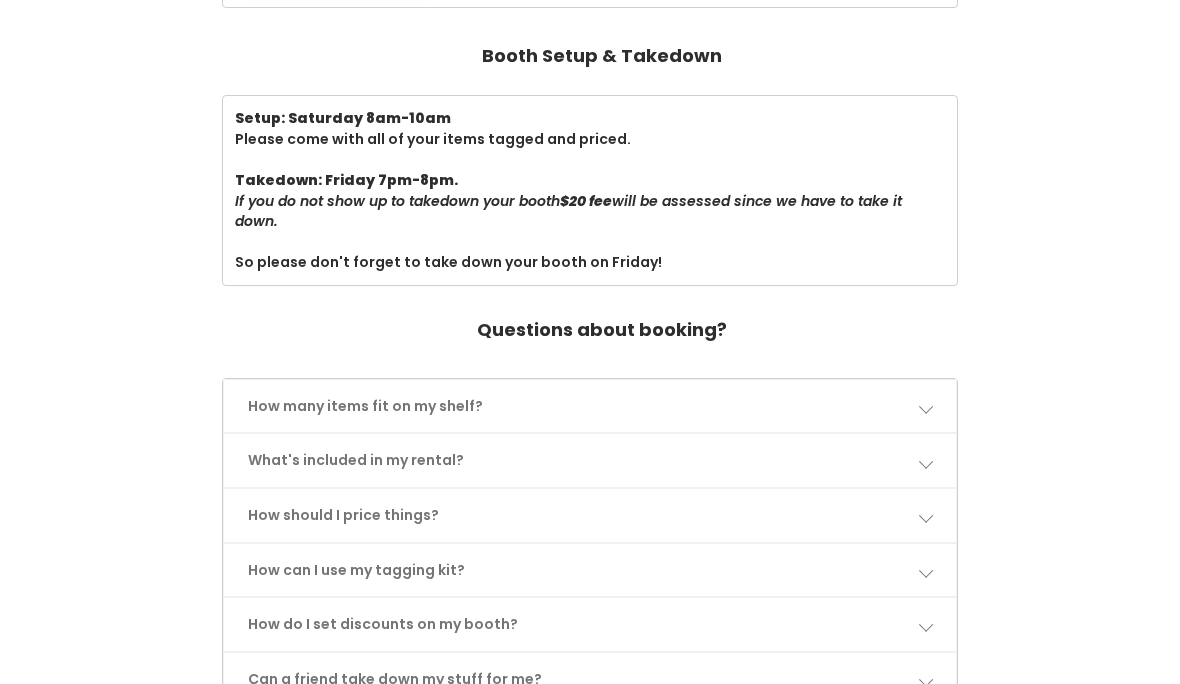 scroll, scrollTop: 612, scrollLeft: 0, axis: vertical 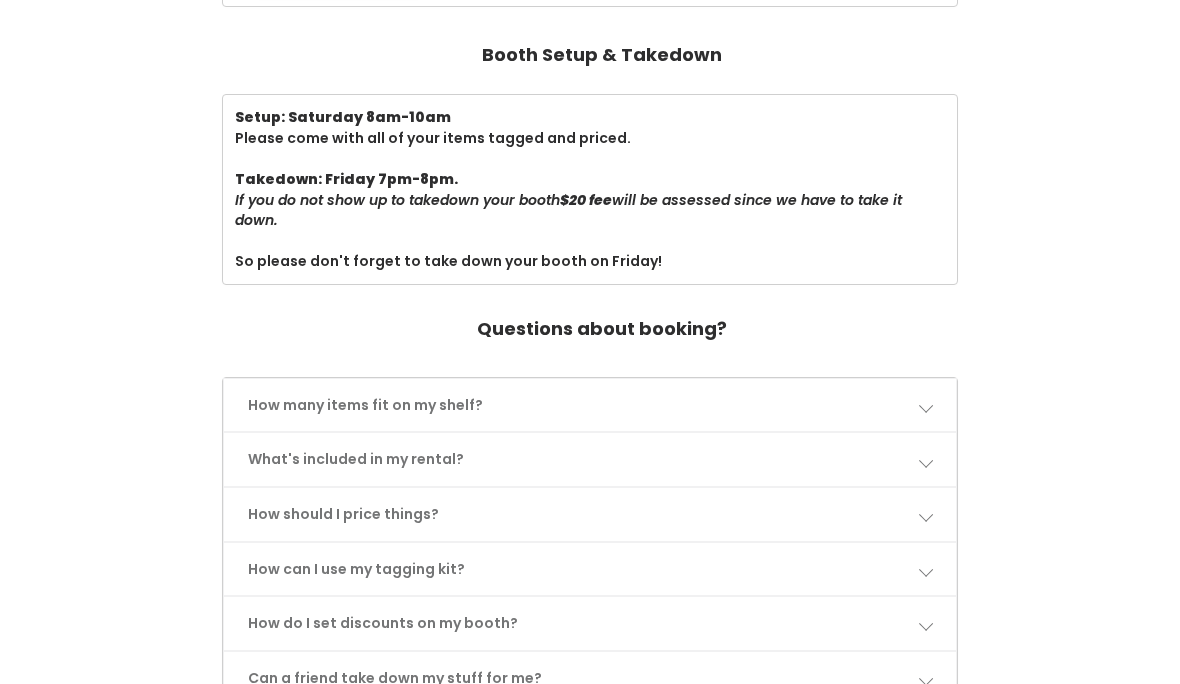 click at bounding box center [925, 406] 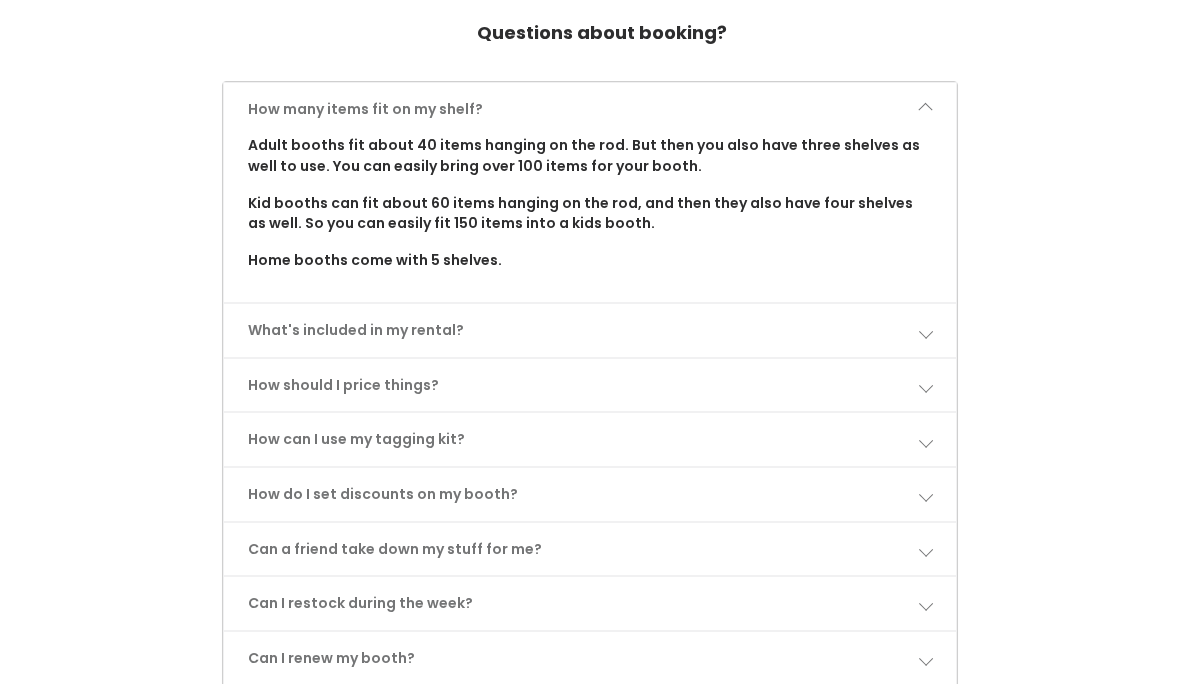 scroll, scrollTop: 909, scrollLeft: 0, axis: vertical 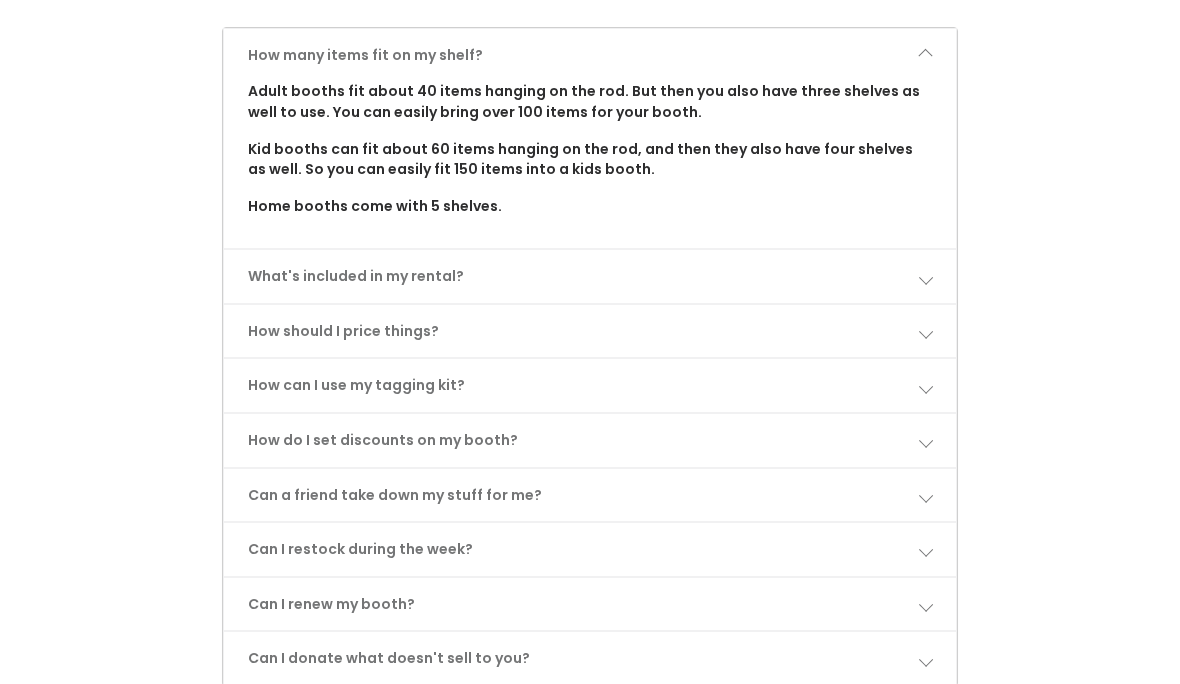 click at bounding box center [925, 278] 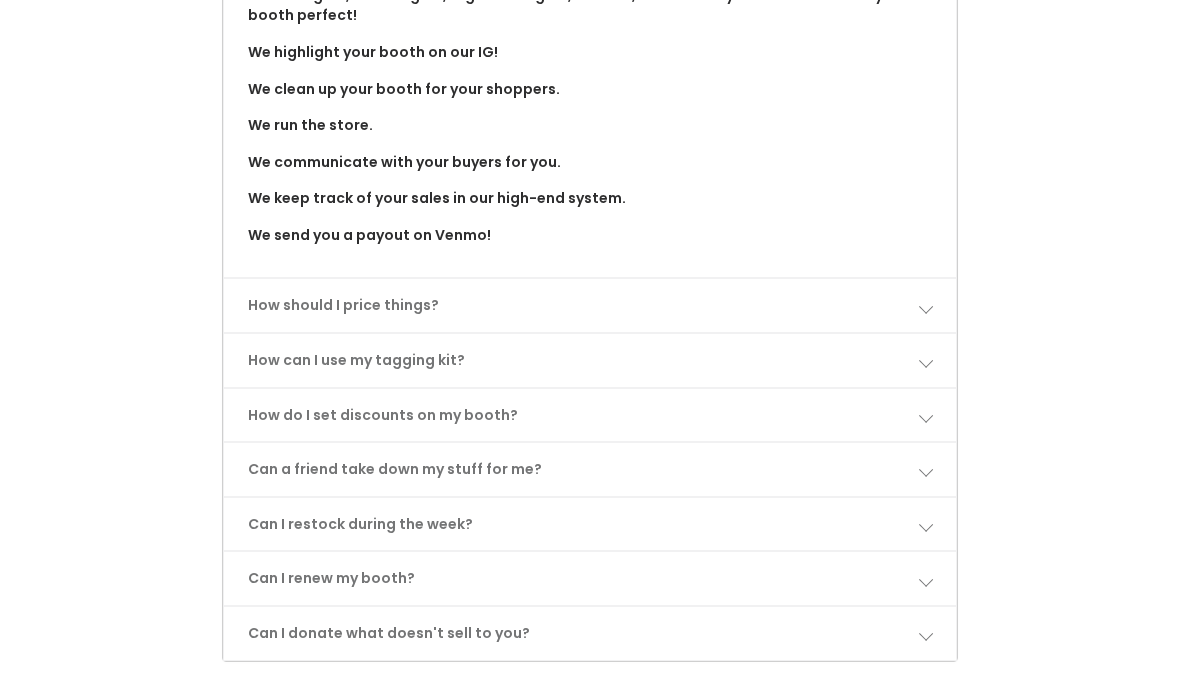scroll, scrollTop: 1283, scrollLeft: 0, axis: vertical 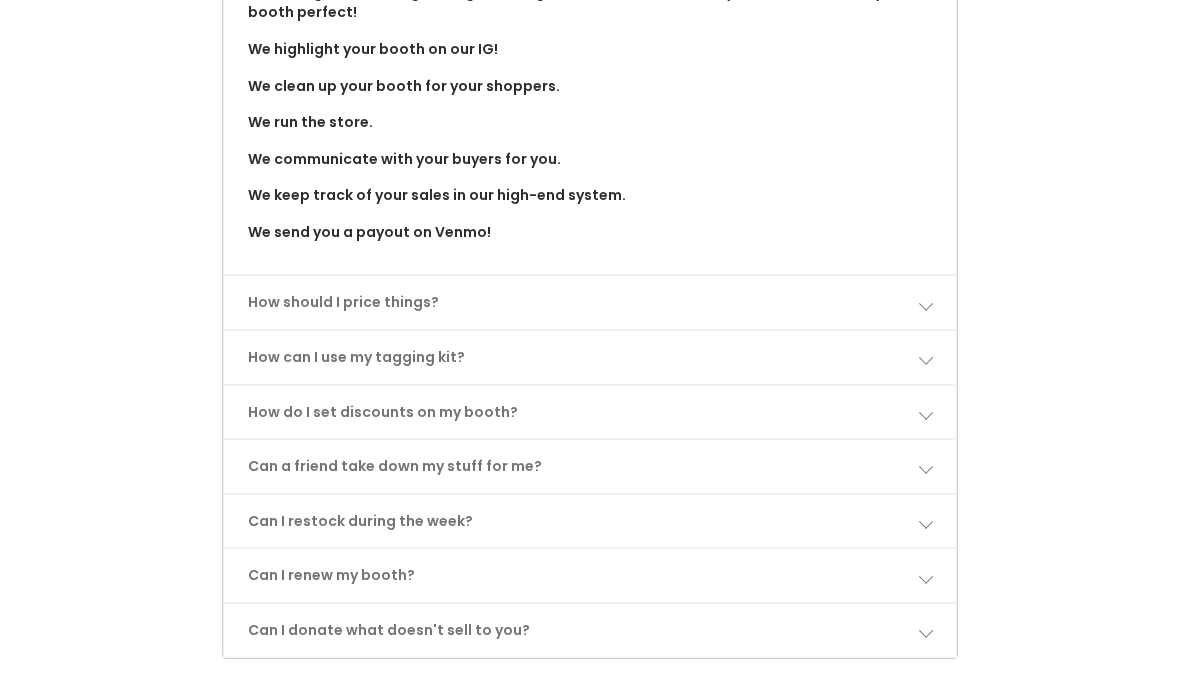 click at bounding box center (925, 304) 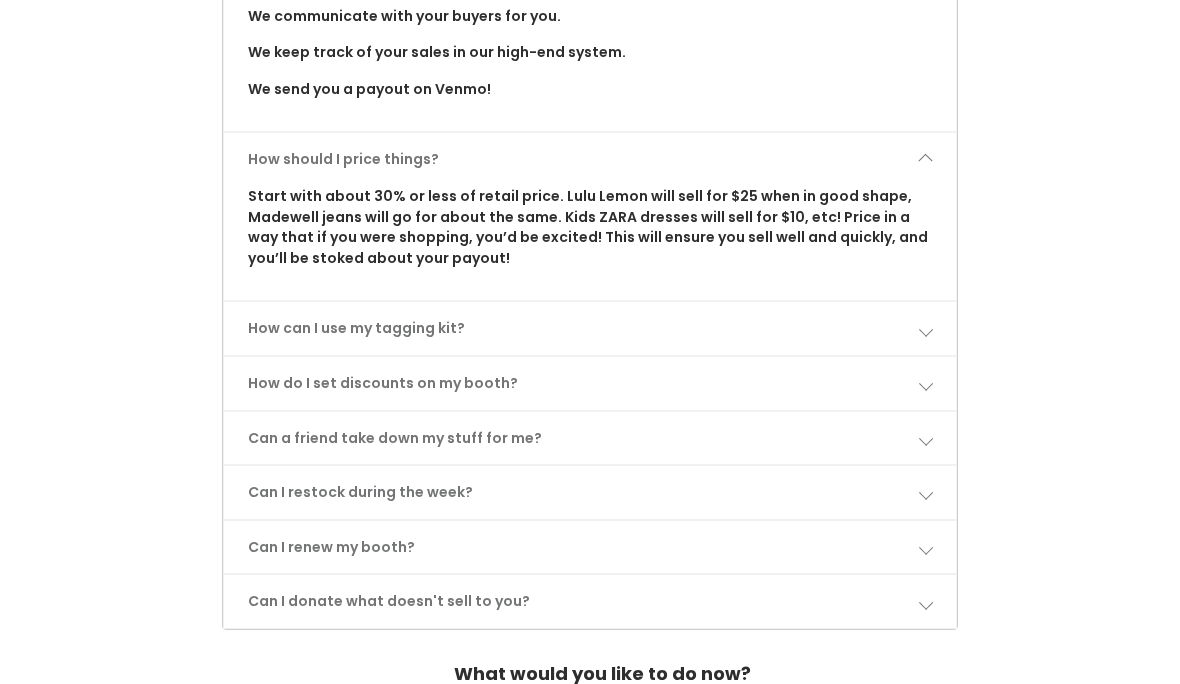 scroll, scrollTop: 1428, scrollLeft: 0, axis: vertical 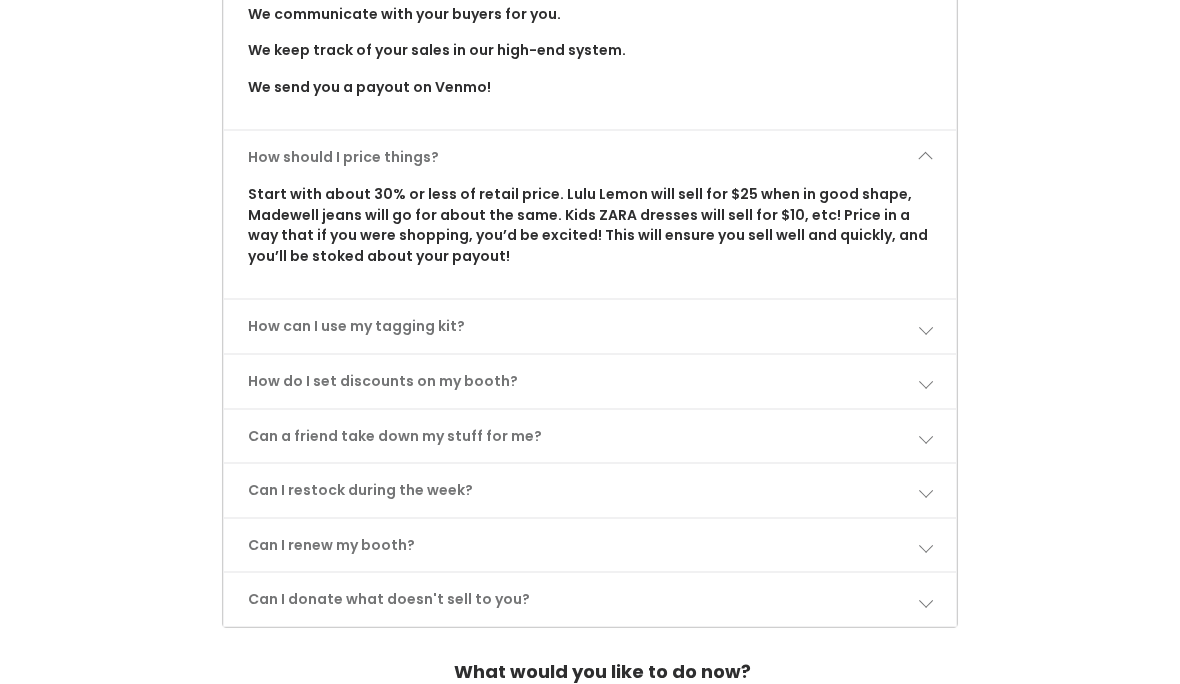 click at bounding box center (925, 328) 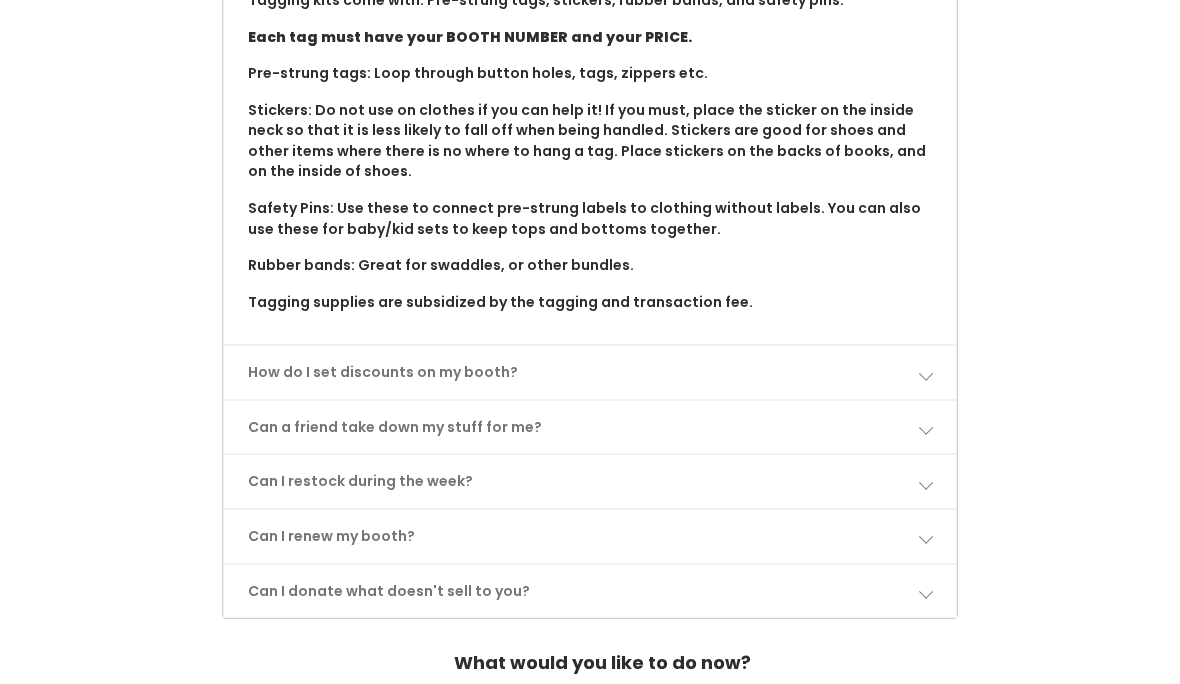 scroll, scrollTop: 1798, scrollLeft: 0, axis: vertical 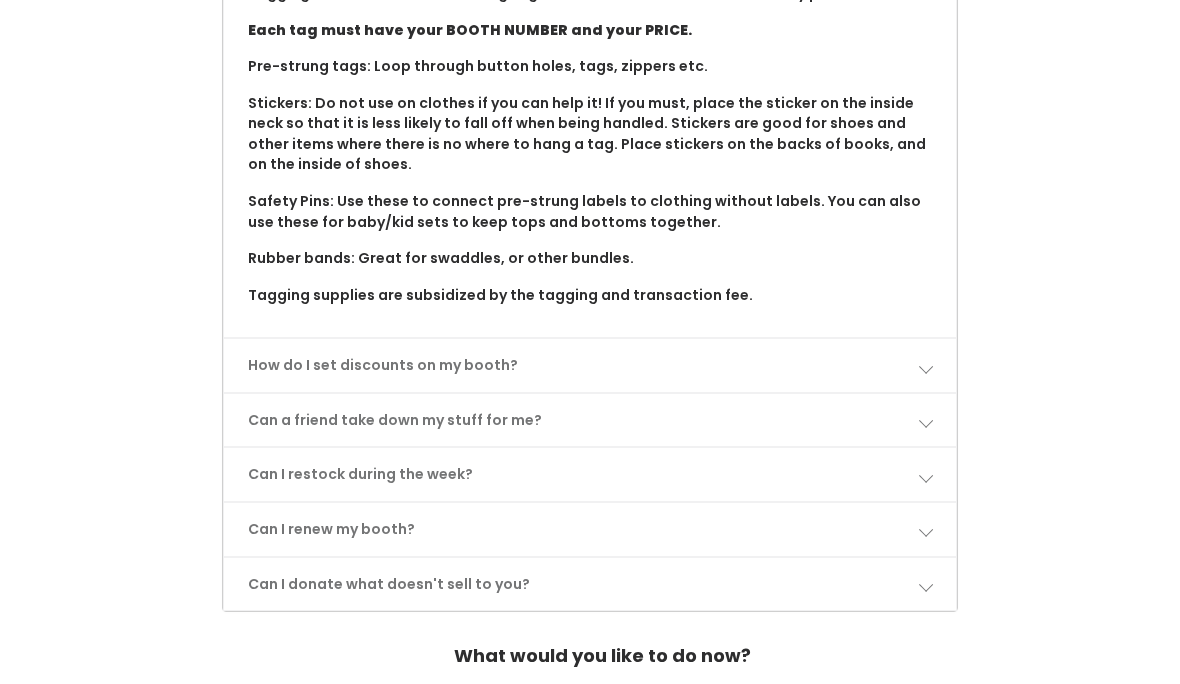 click on "How do I set discounts on my booth?" at bounding box center (590, 366) 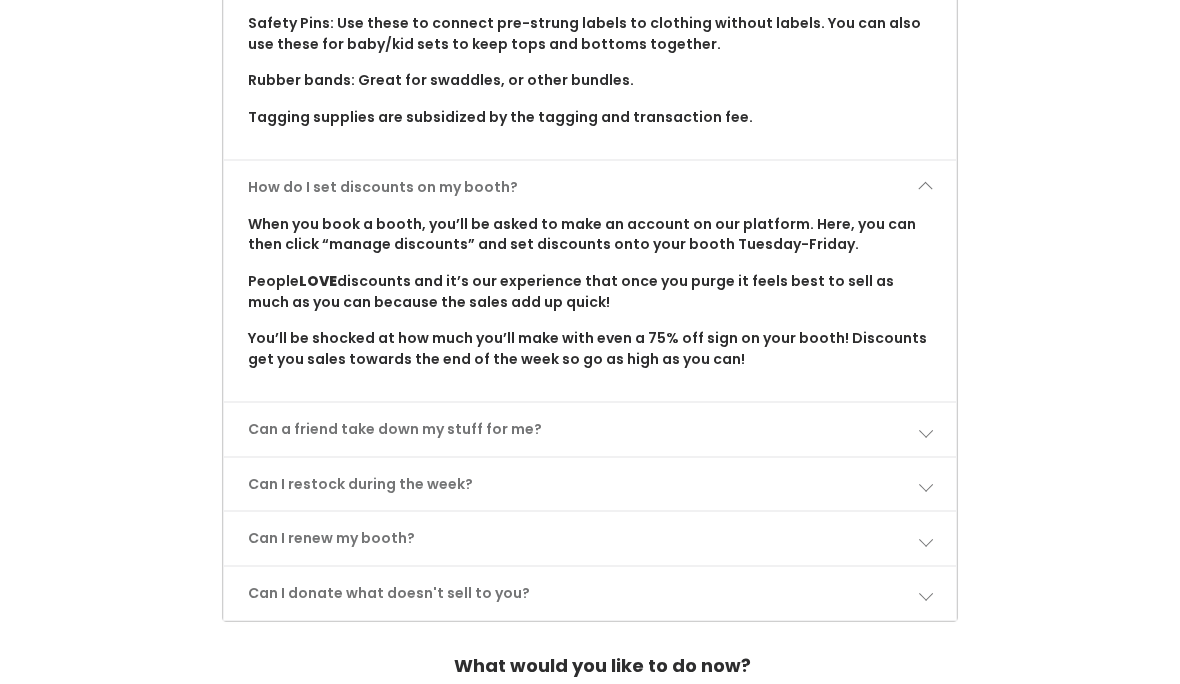 scroll, scrollTop: 1982, scrollLeft: 0, axis: vertical 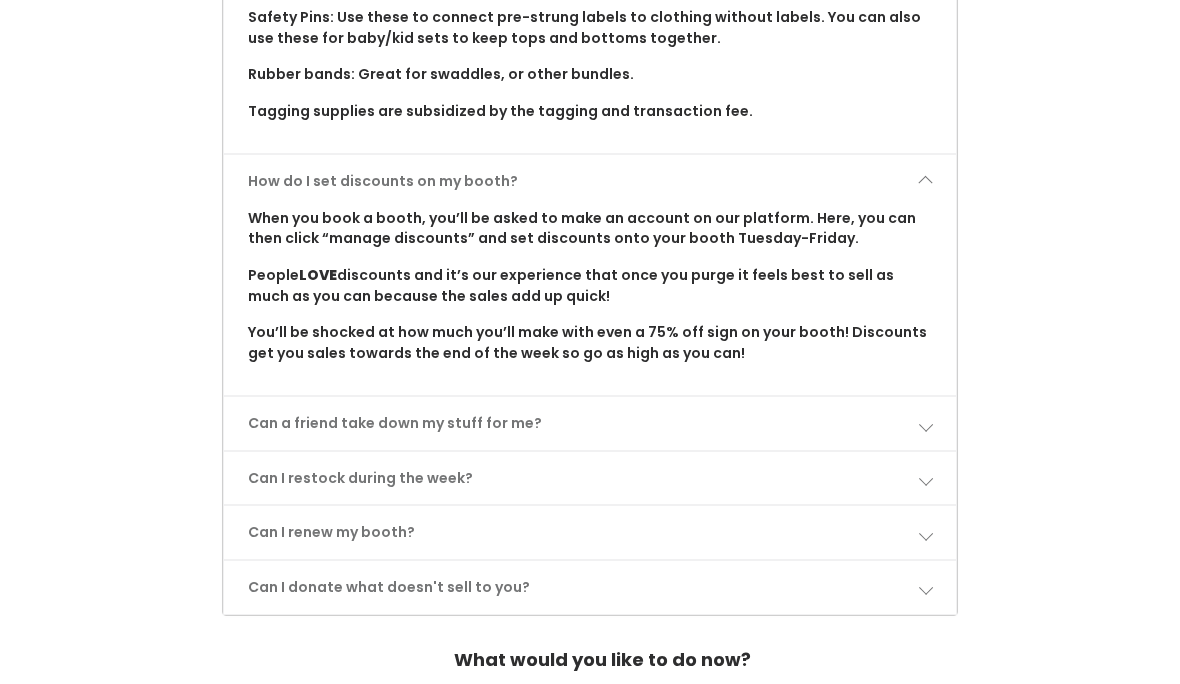click at bounding box center [925, 425] 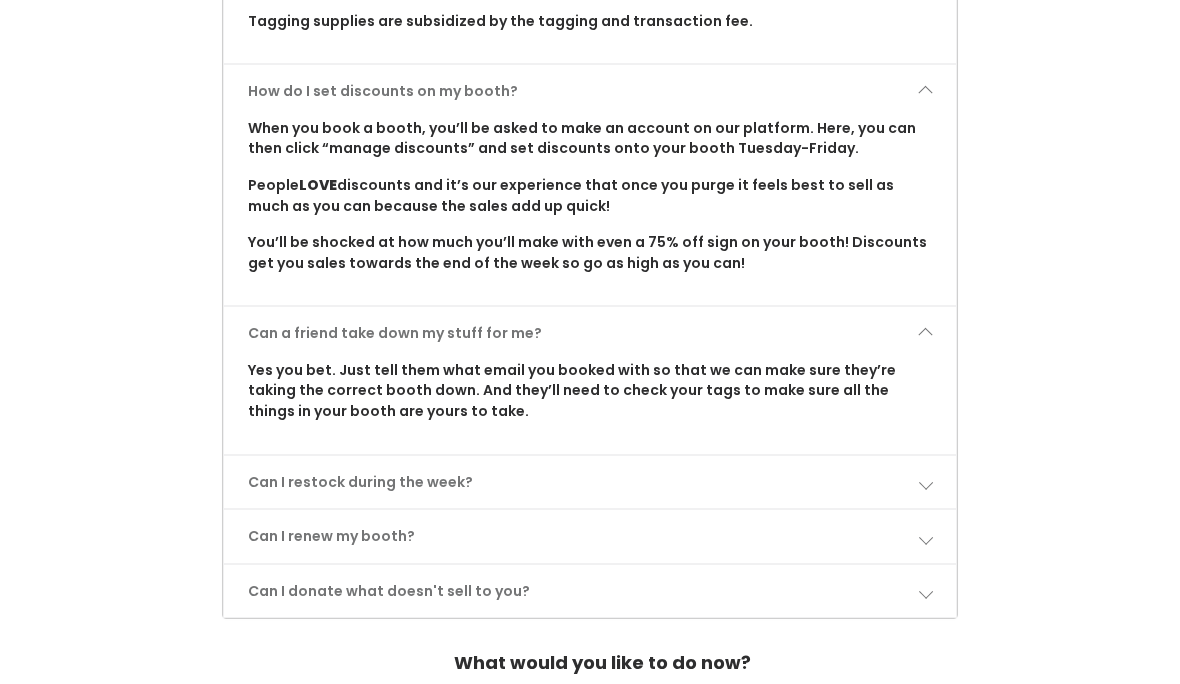 scroll, scrollTop: 2074, scrollLeft: 0, axis: vertical 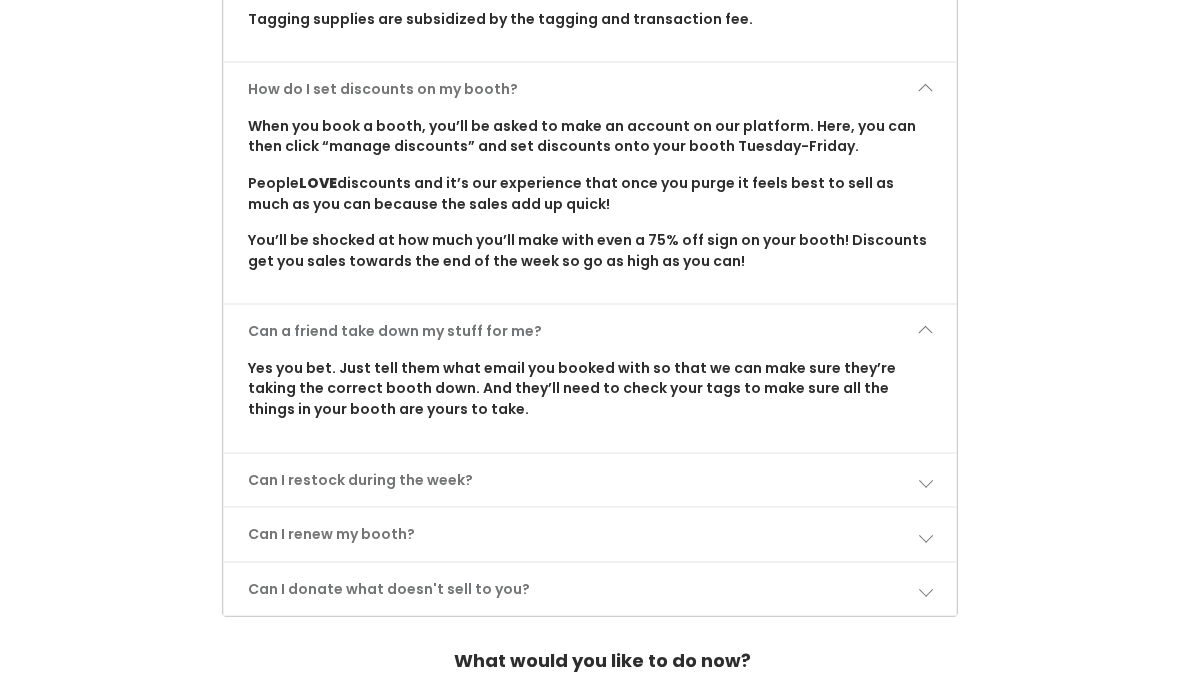 click on "Can I restock during the week?" at bounding box center [590, 481] 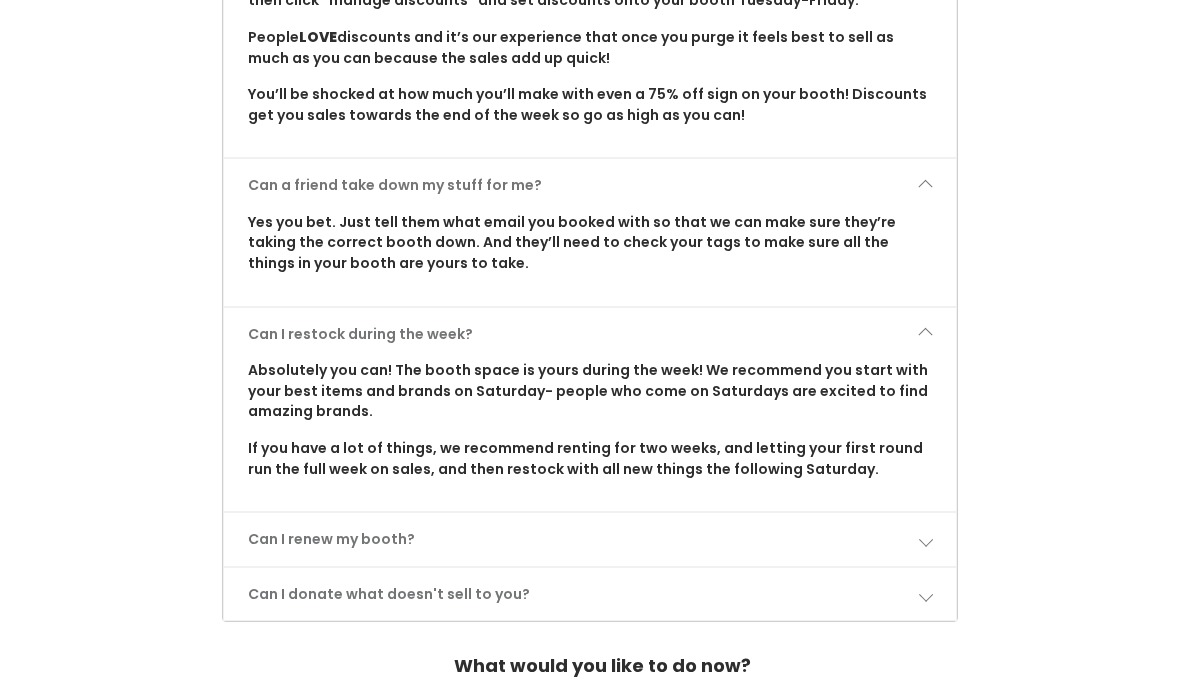 scroll, scrollTop: 2222, scrollLeft: 0, axis: vertical 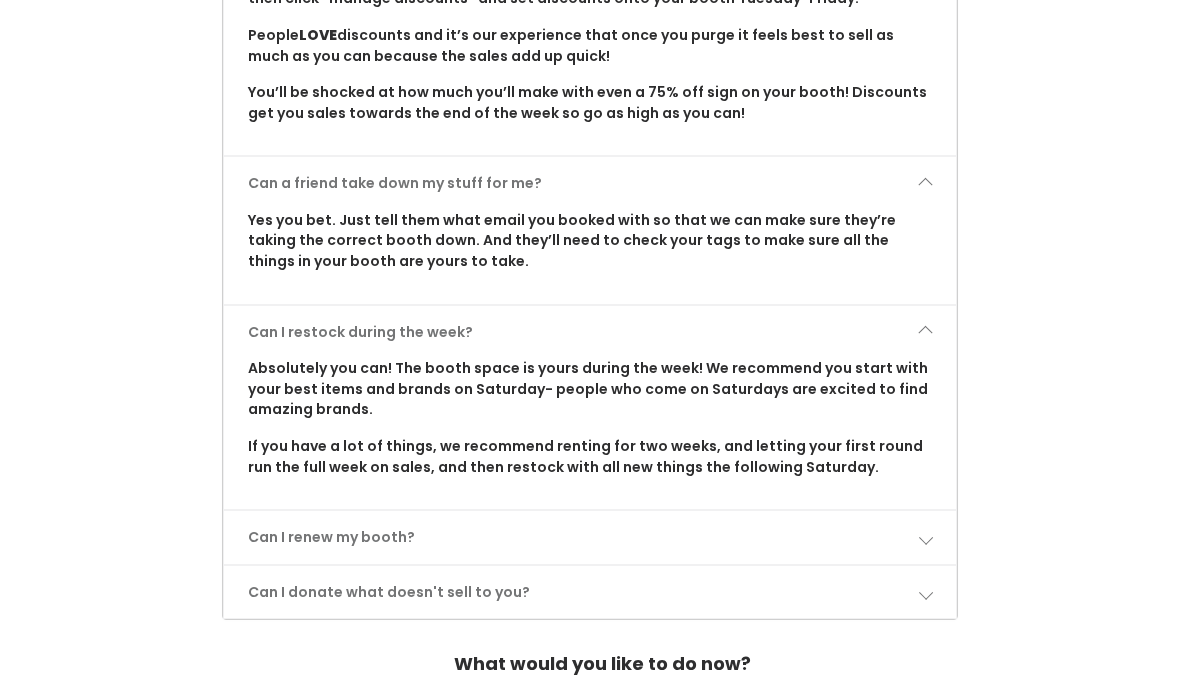 click on "Can I renew my booth?" at bounding box center [590, 538] 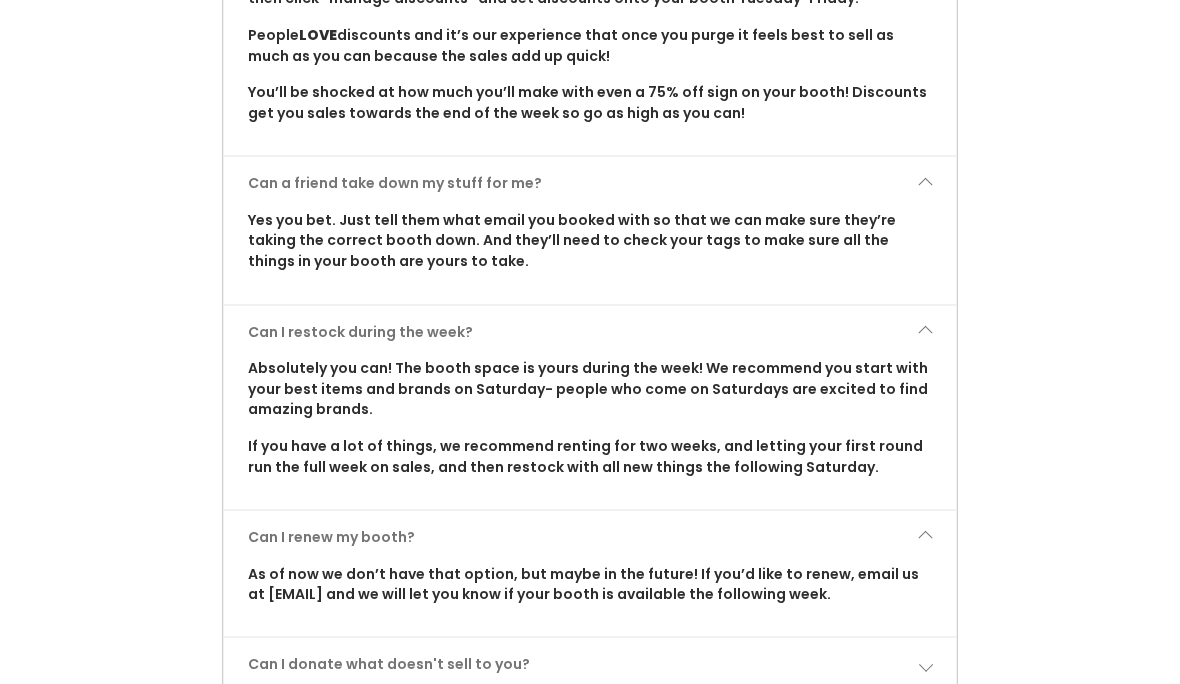 scroll, scrollTop: 2223, scrollLeft: 0, axis: vertical 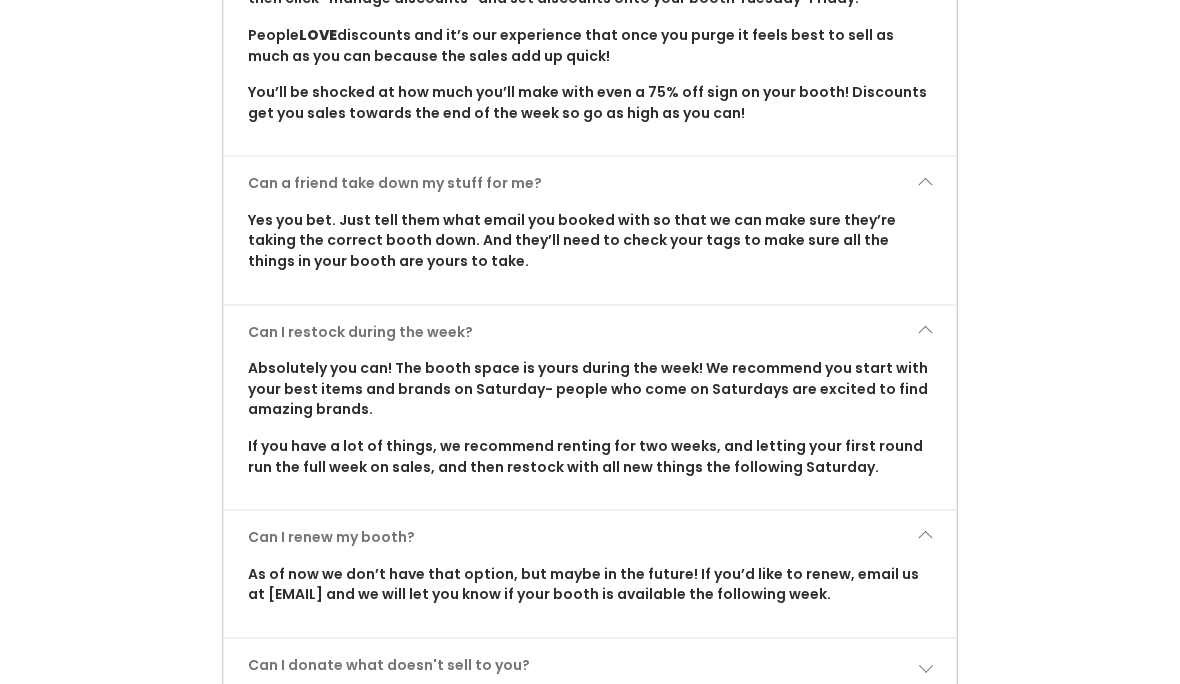 click at bounding box center [925, 665] 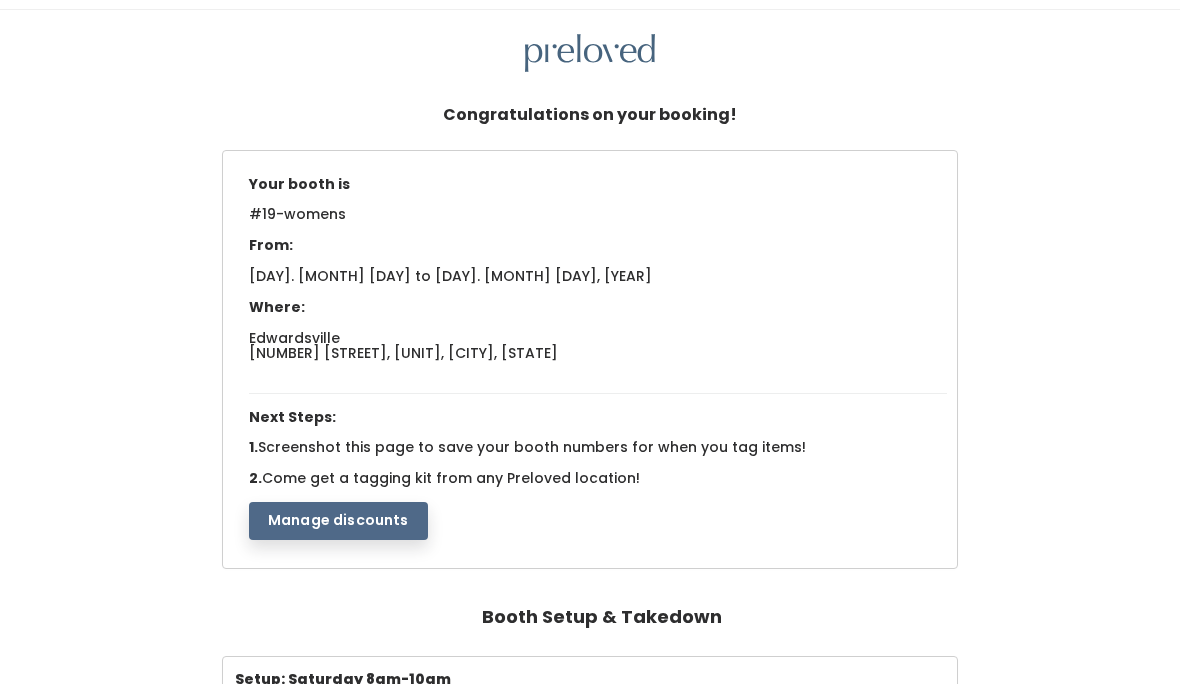scroll, scrollTop: 0, scrollLeft: 0, axis: both 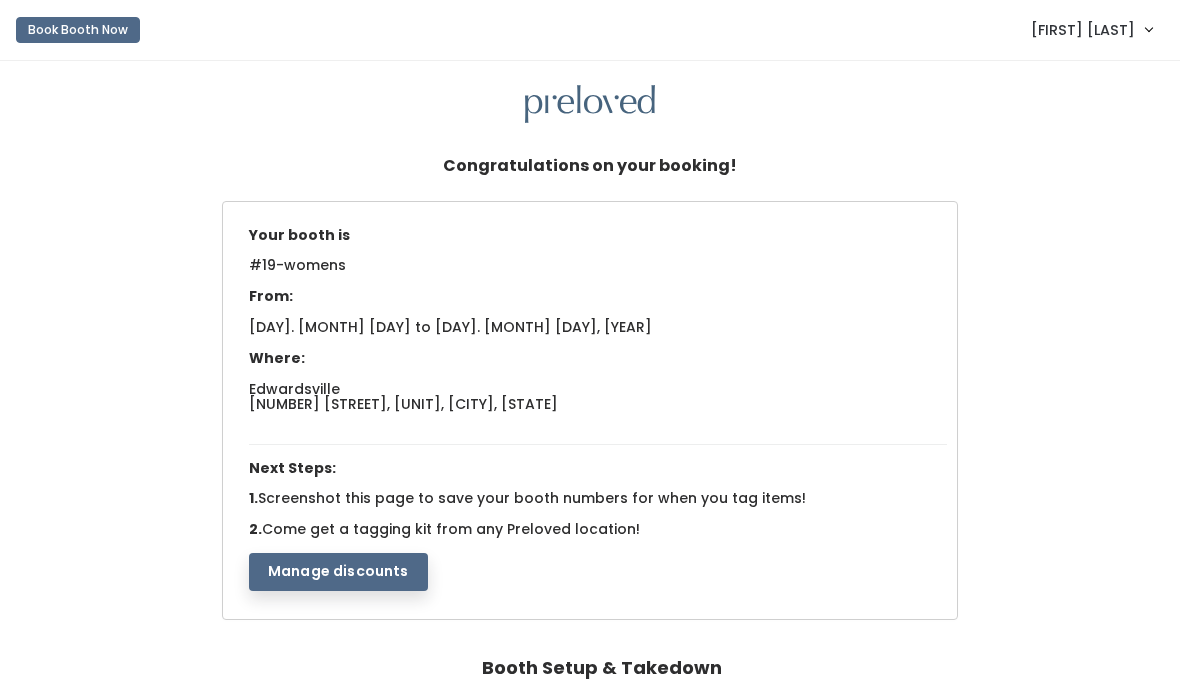 click on "[FIRST] [LAST]" at bounding box center (1083, 30) 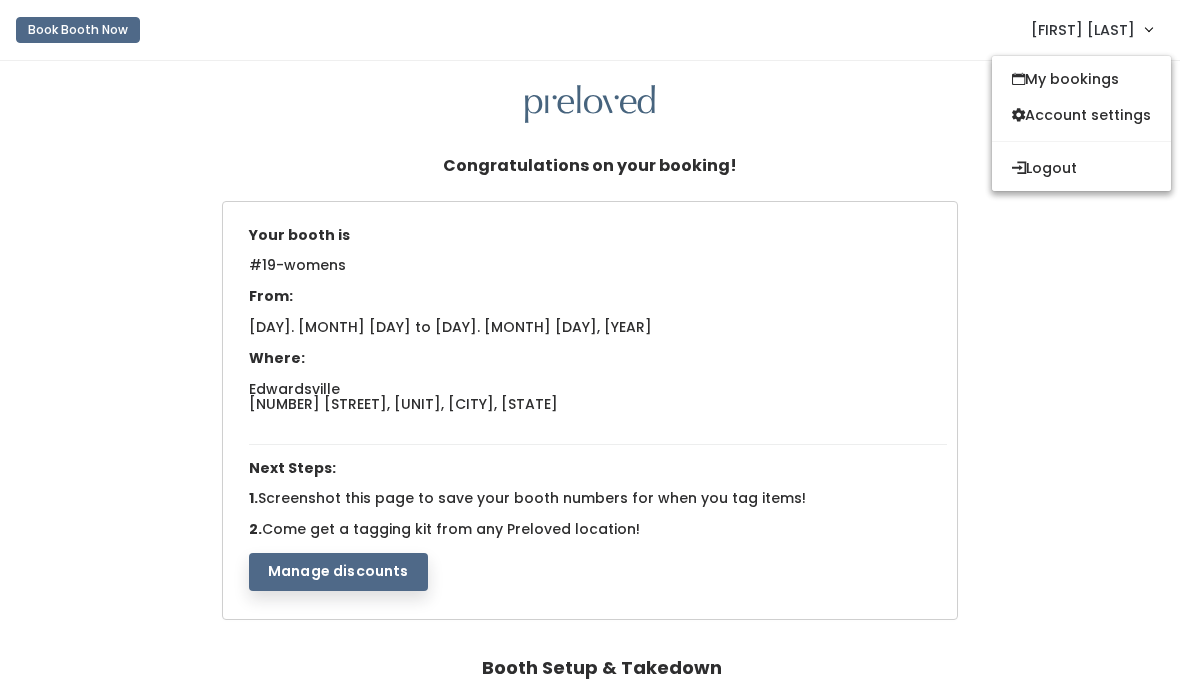 click on "My bookings" at bounding box center (1081, 79) 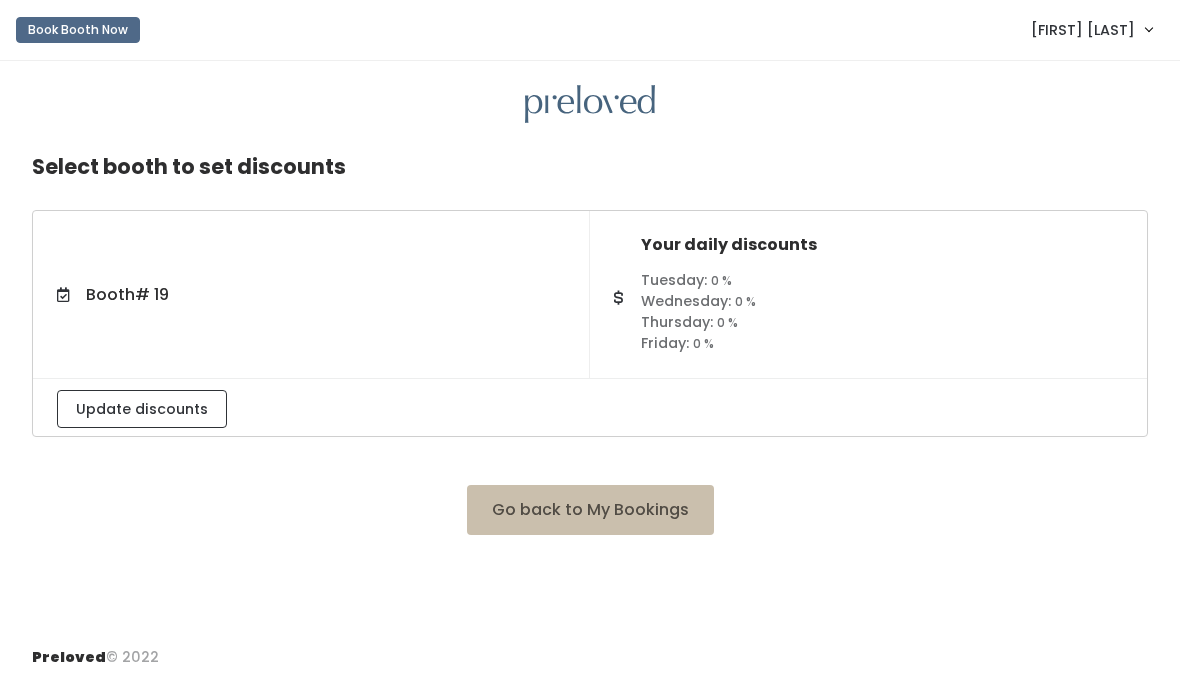 scroll, scrollTop: 0, scrollLeft: 0, axis: both 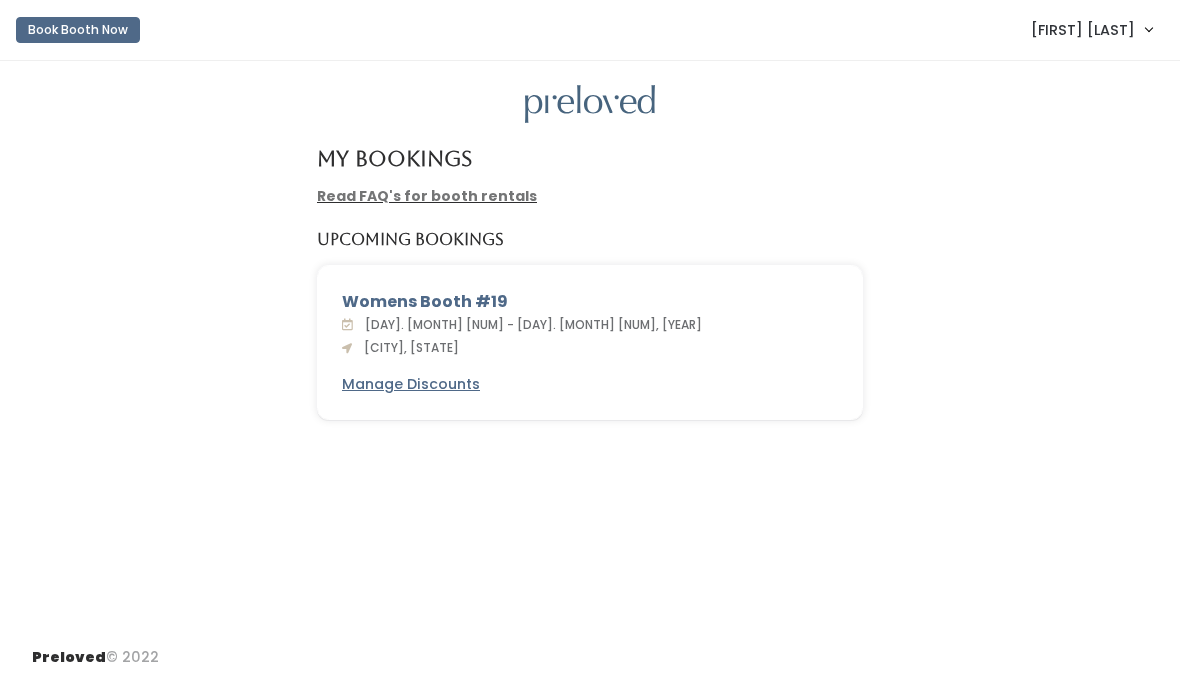 click on "[FIRST] [LAST]" at bounding box center [1091, 29] 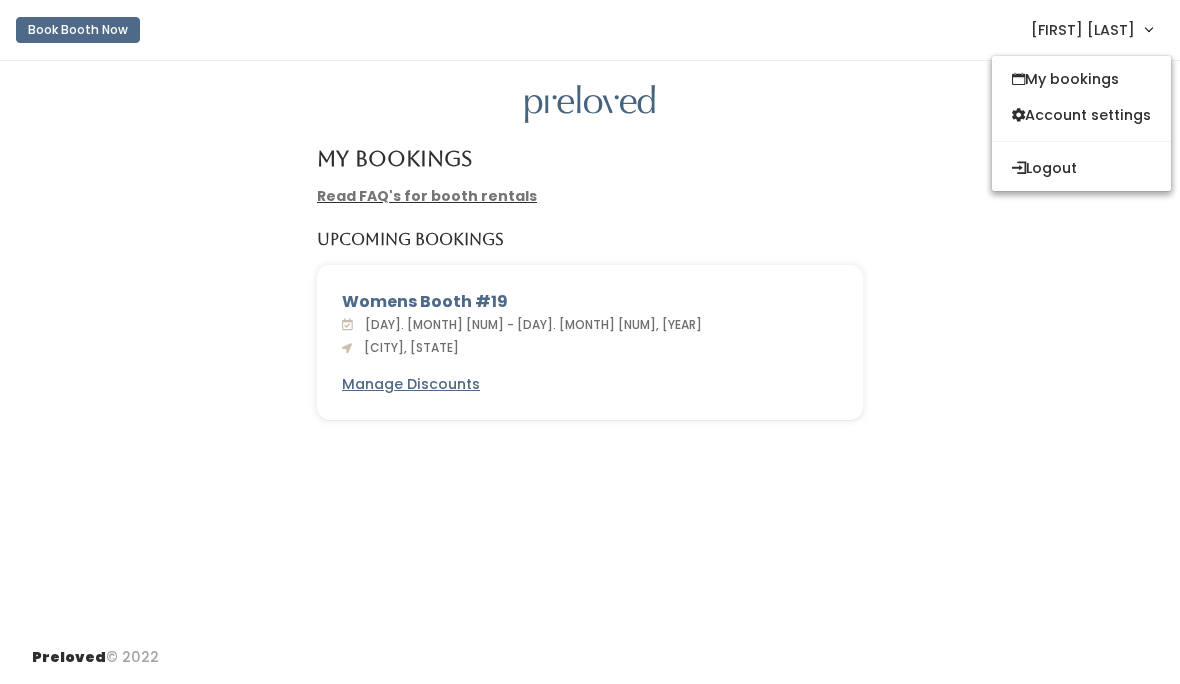 click on "Logout" at bounding box center (1081, 168) 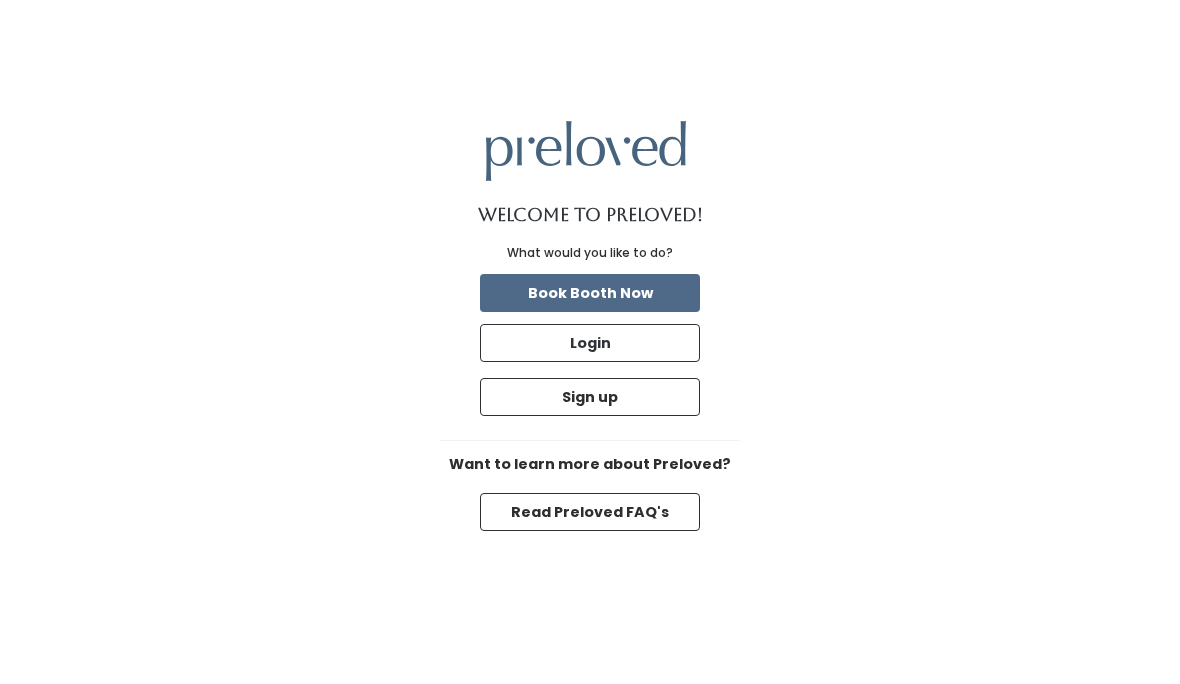 scroll, scrollTop: 0, scrollLeft: 0, axis: both 